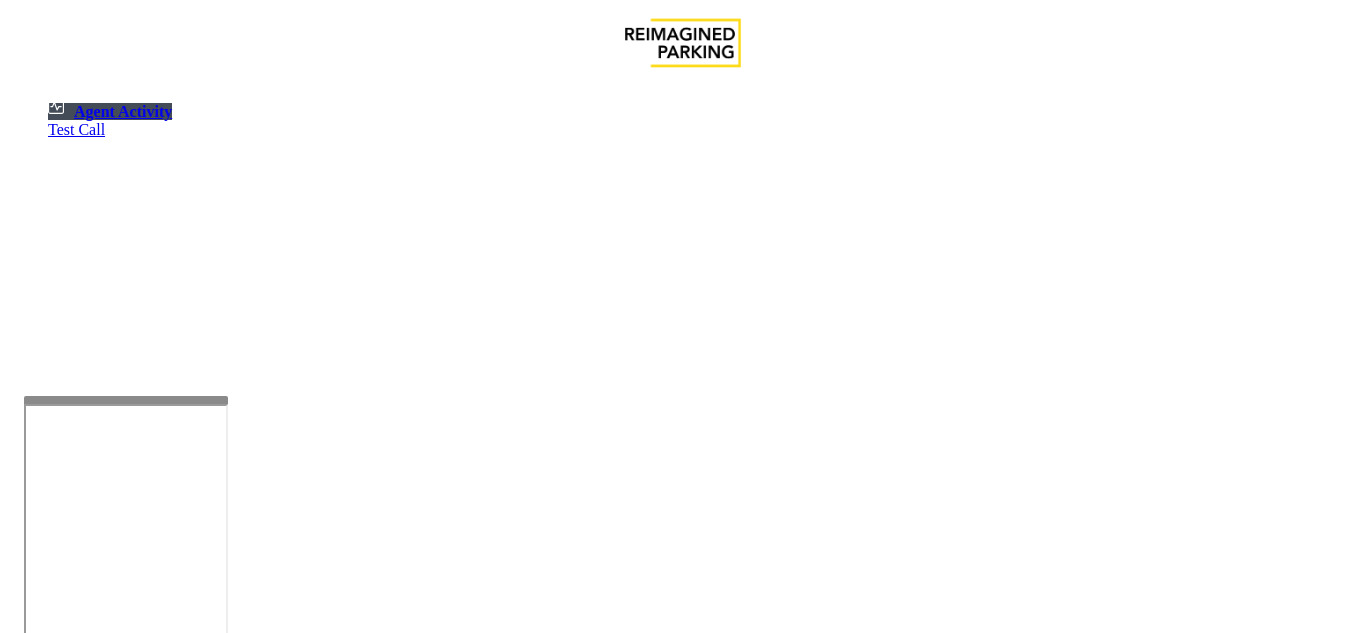 scroll, scrollTop: 0, scrollLeft: 0, axis: both 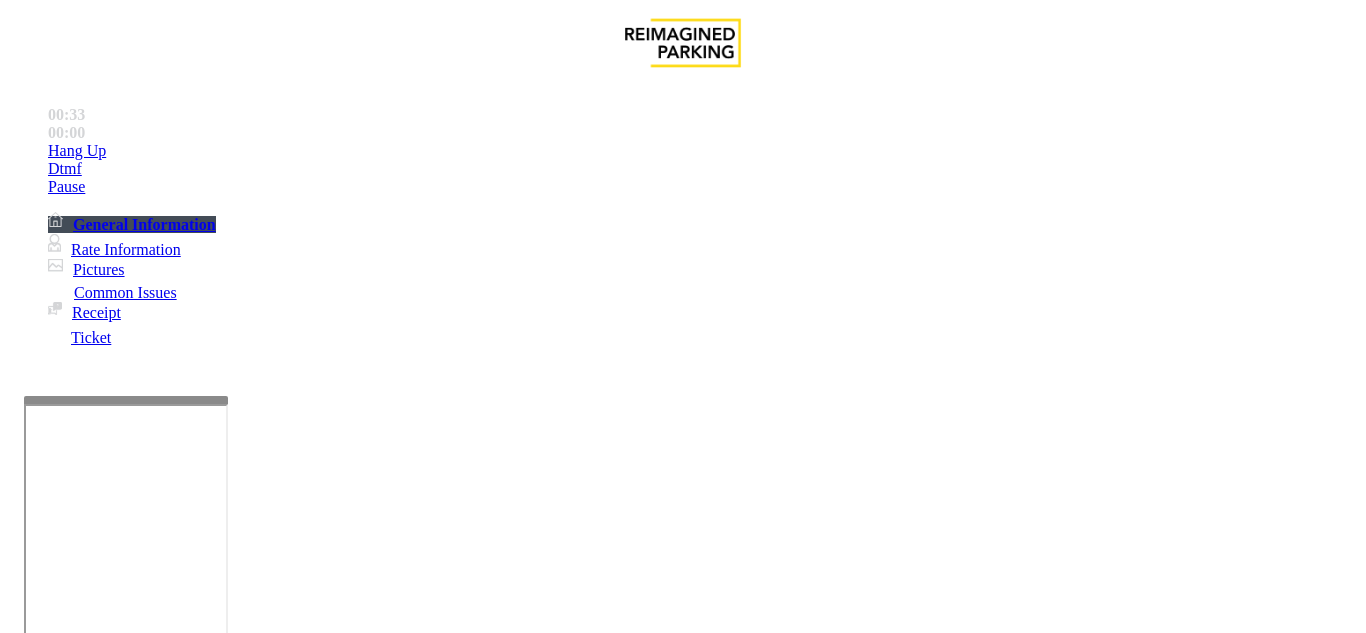 click on "Monthly Issue" at bounding box center (268, 1286) 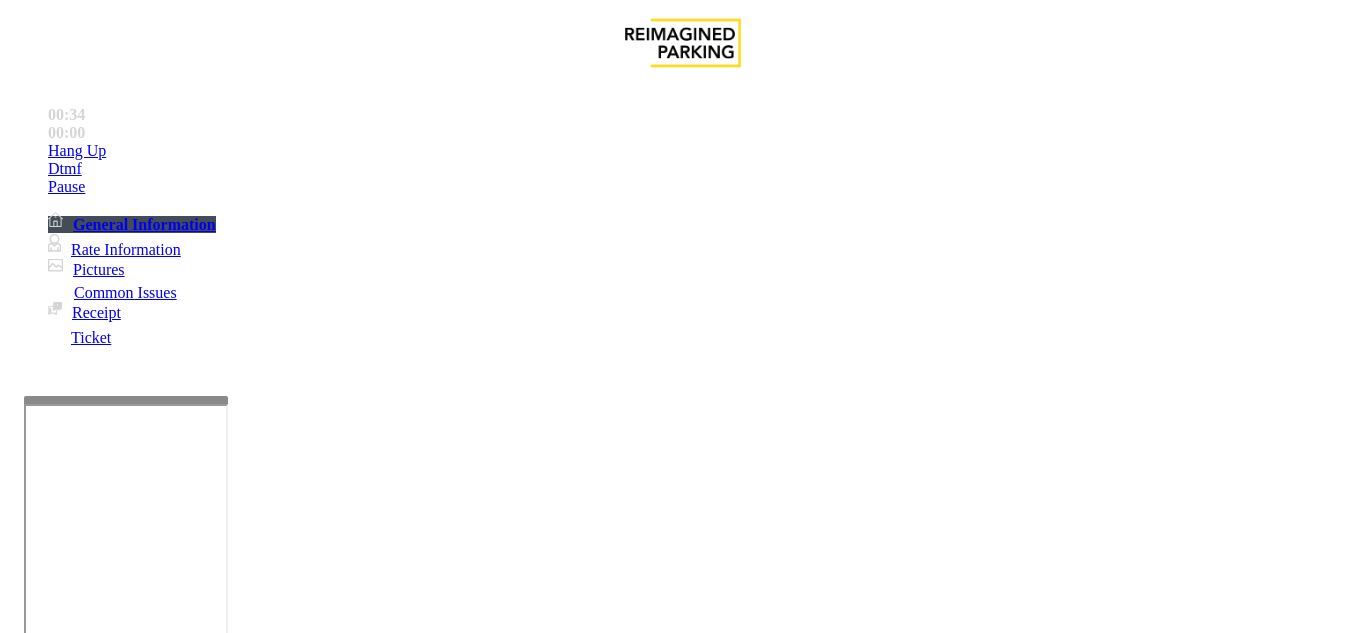 click on "Disabled Card" at bounding box center [78, 1286] 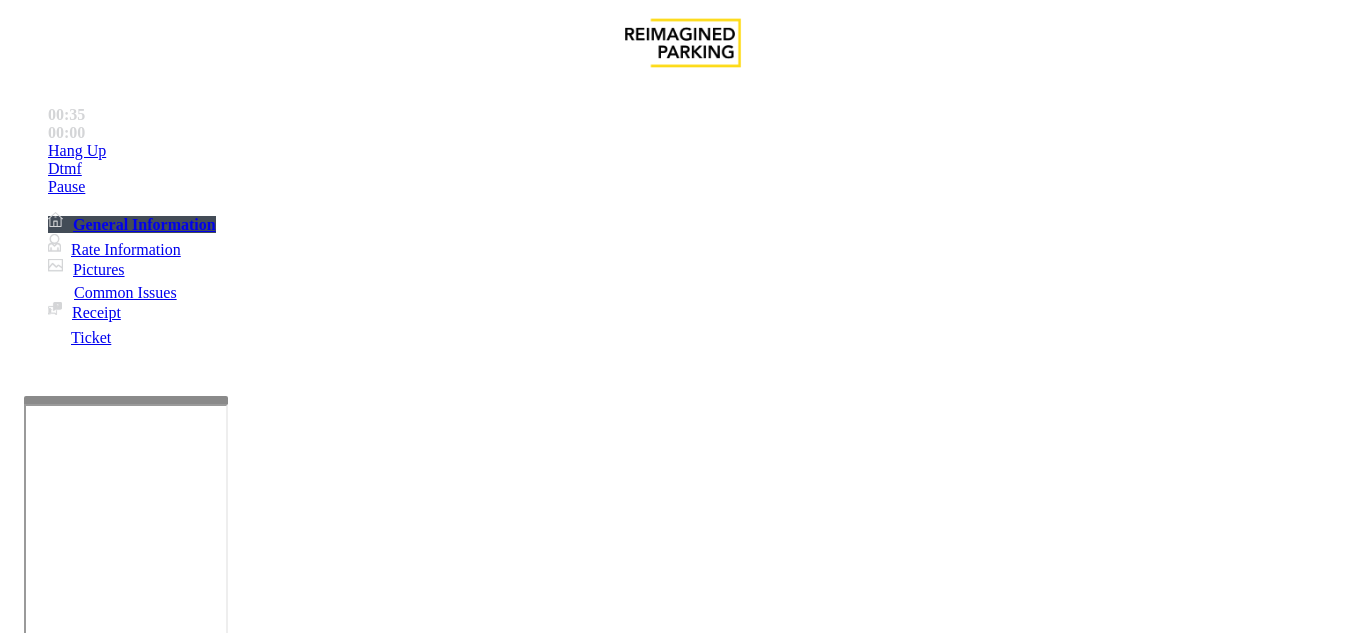click at bounding box center (96, 1308) 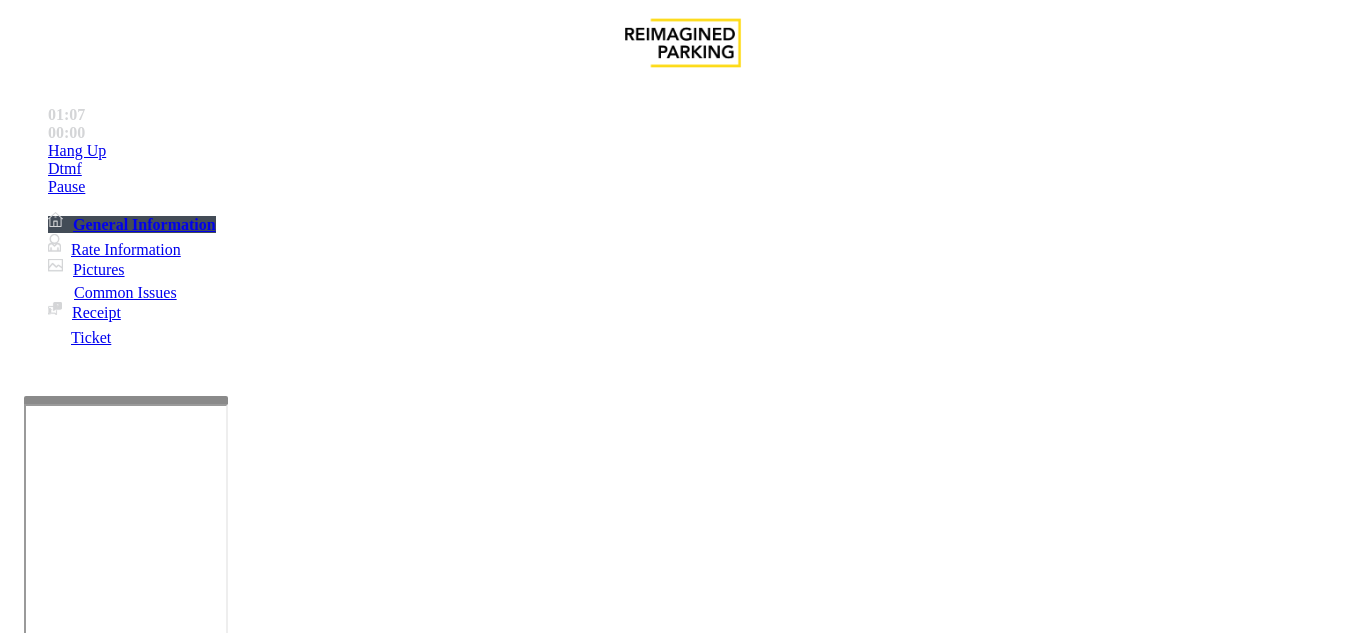 drag, startPoint x: 298, startPoint y: 222, endPoint x: 261, endPoint y: 231, distance: 38.078865 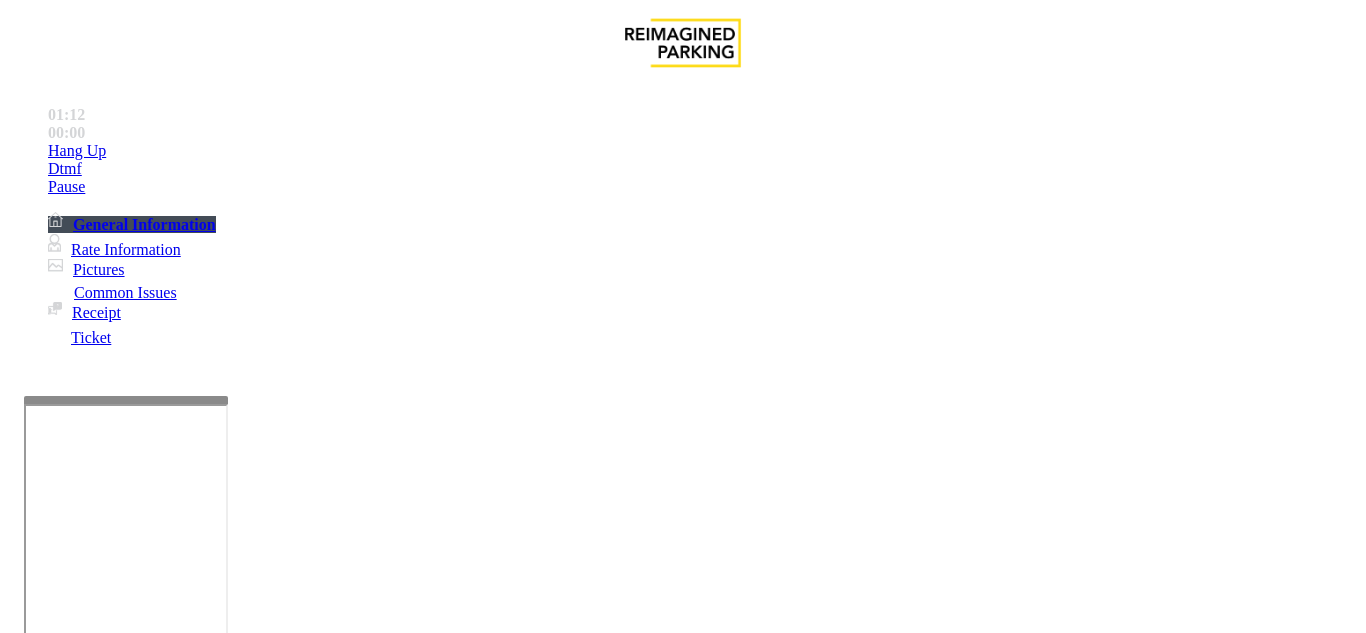 type on "******" 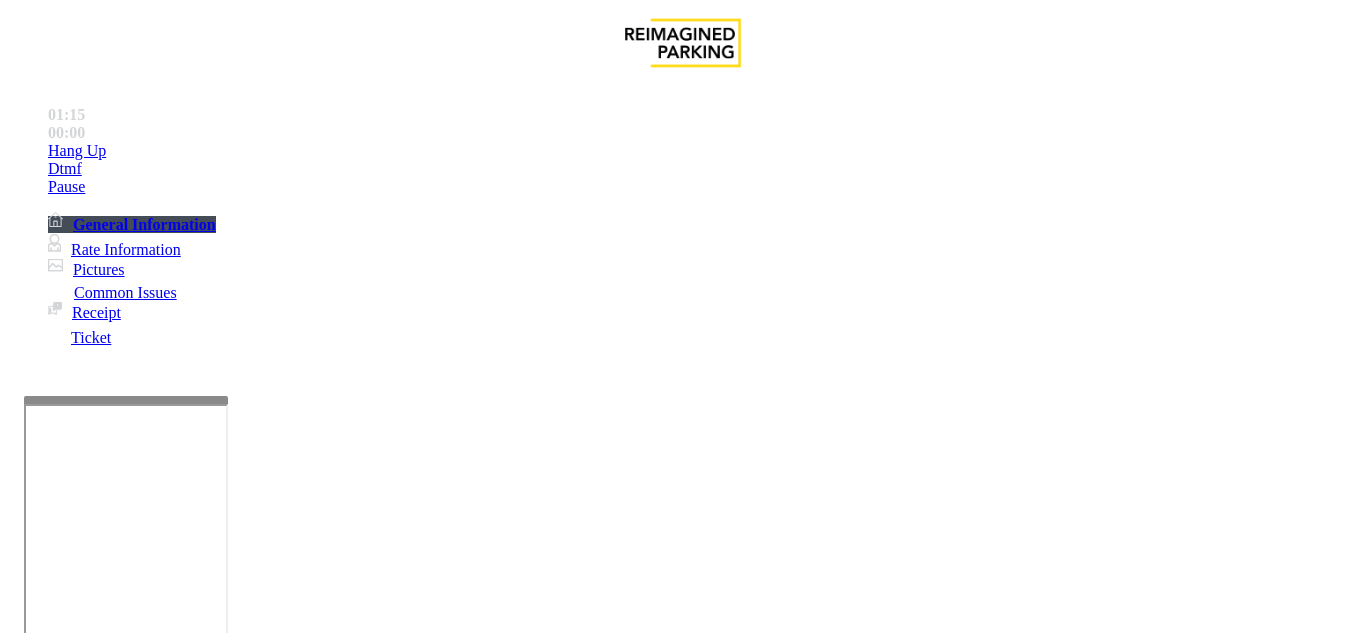 click at bounding box center [221, 1588] 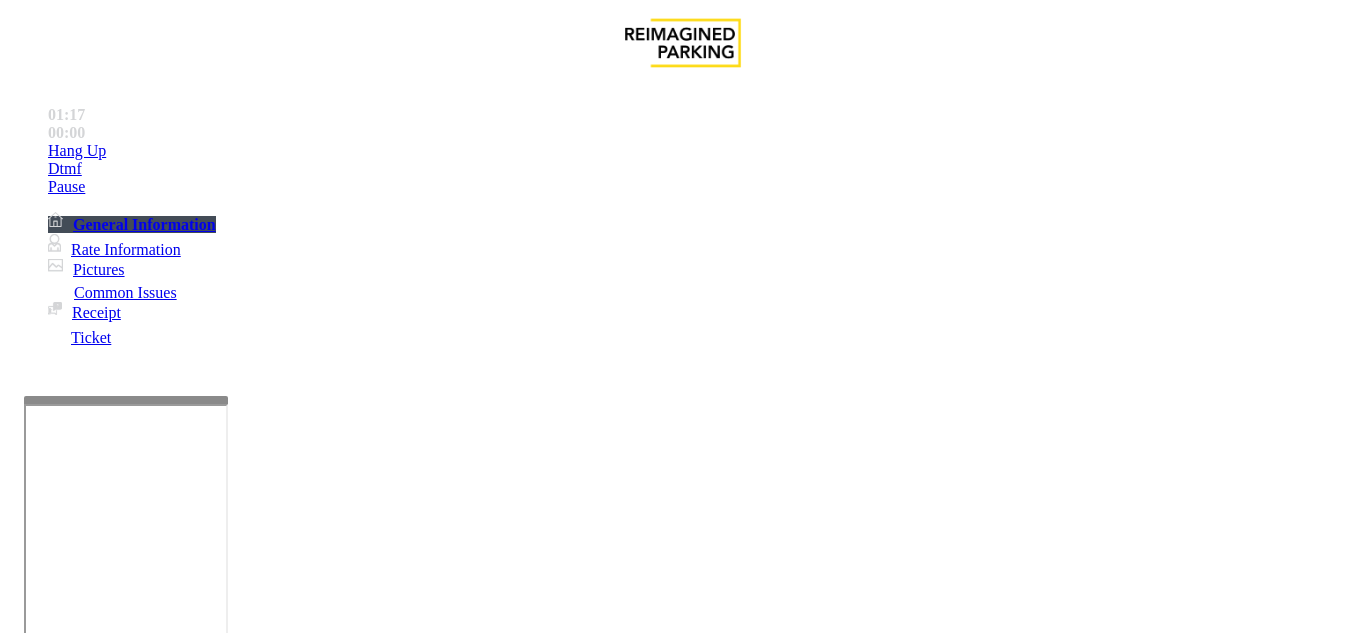 drag, startPoint x: 268, startPoint y: 176, endPoint x: 407, endPoint y: 176, distance: 139 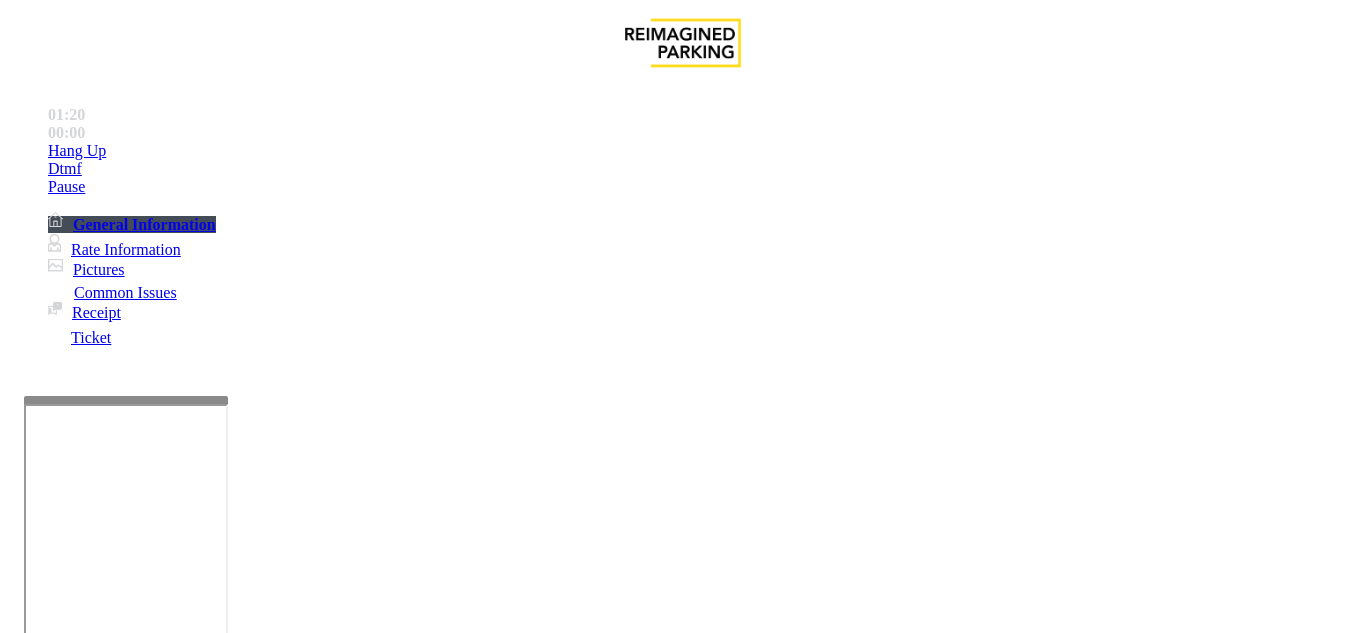 click at bounding box center [221, 1588] 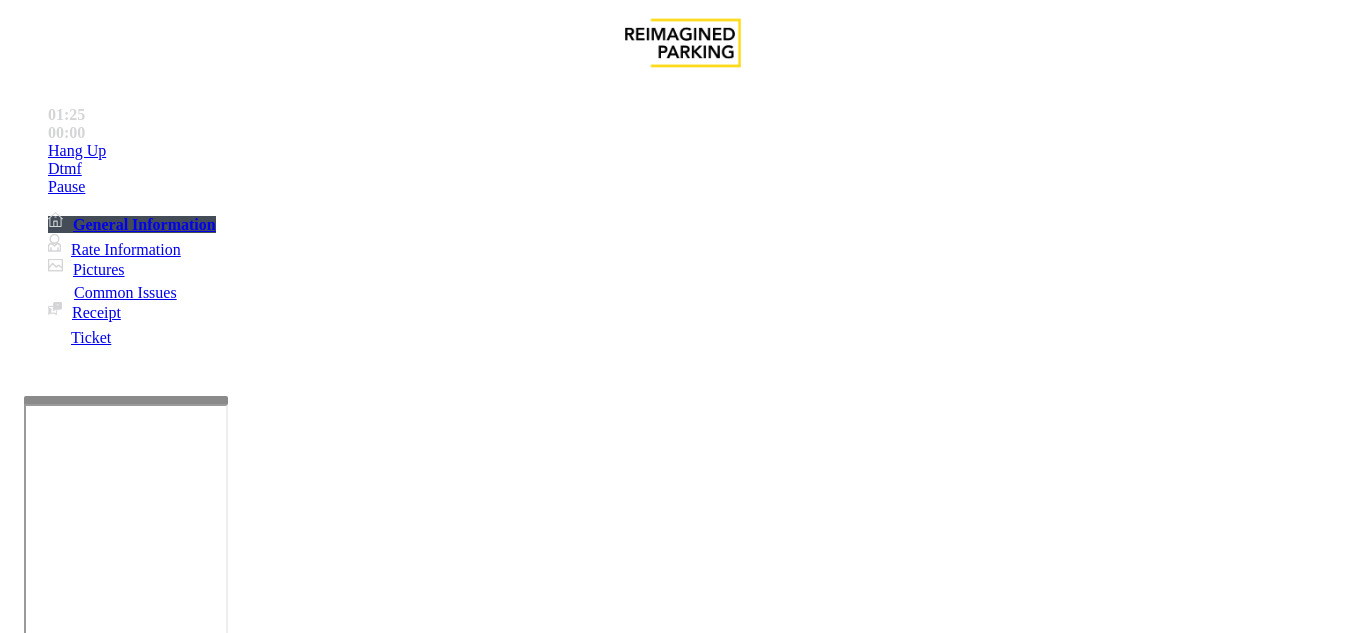 type on "**********" 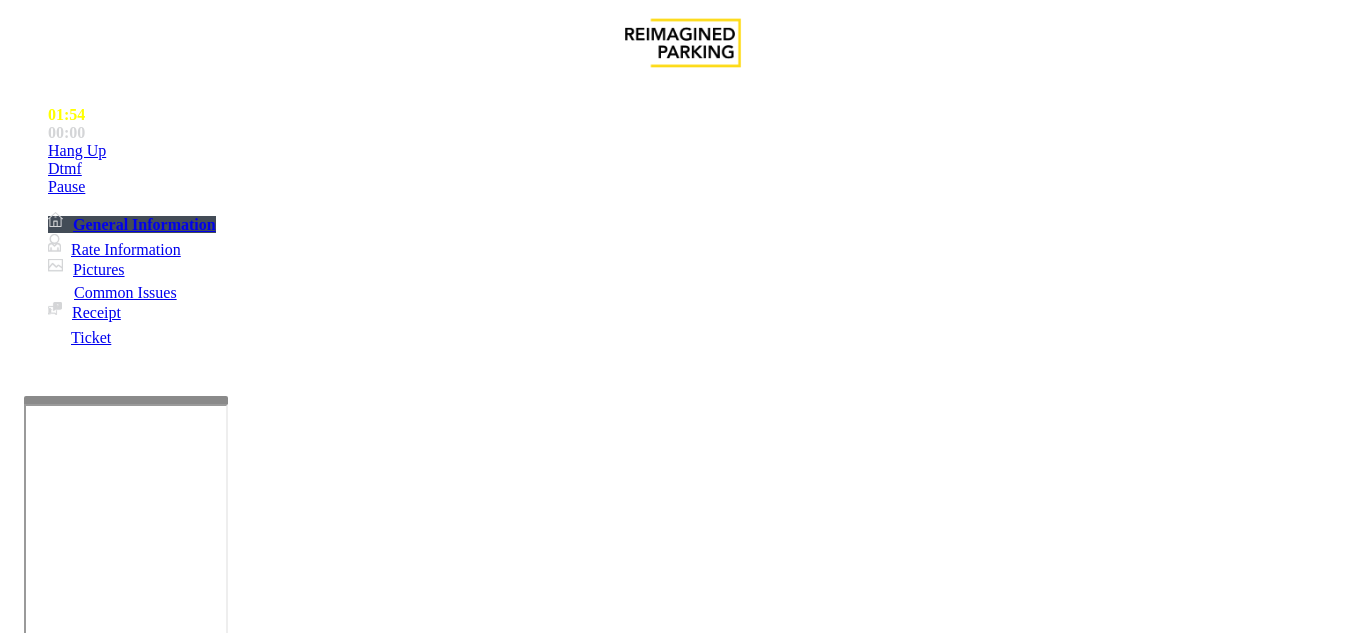 scroll, scrollTop: 0, scrollLeft: 0, axis: both 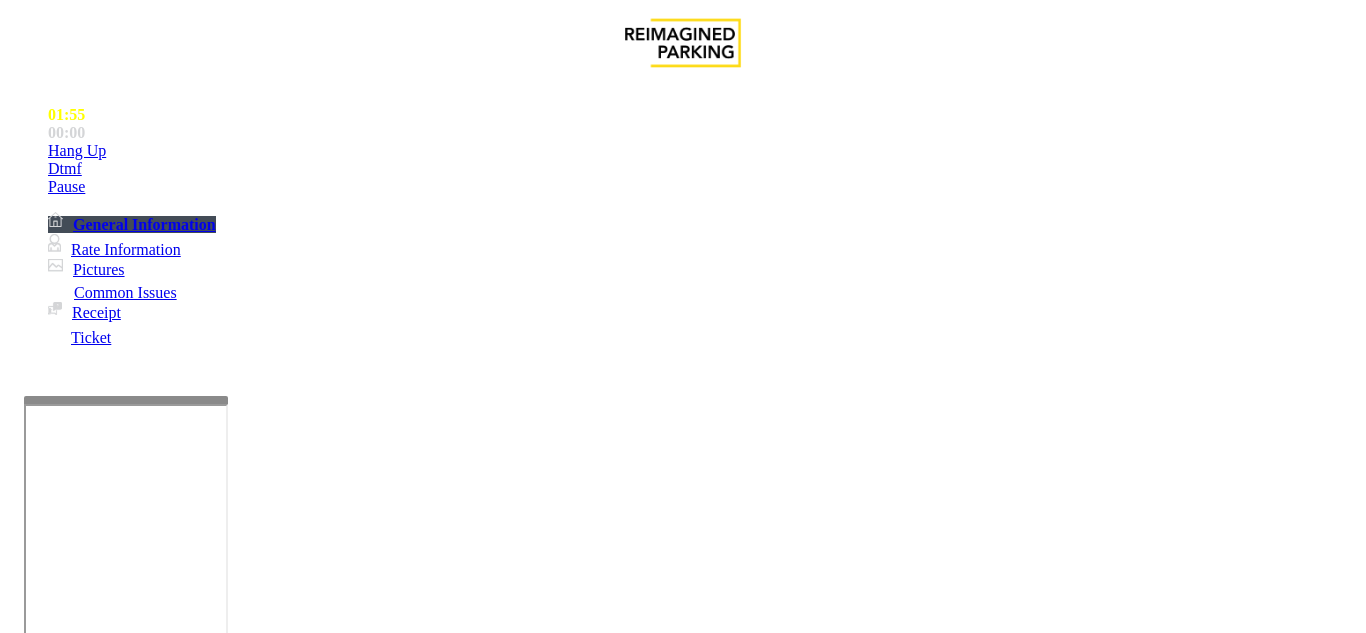 type on "**" 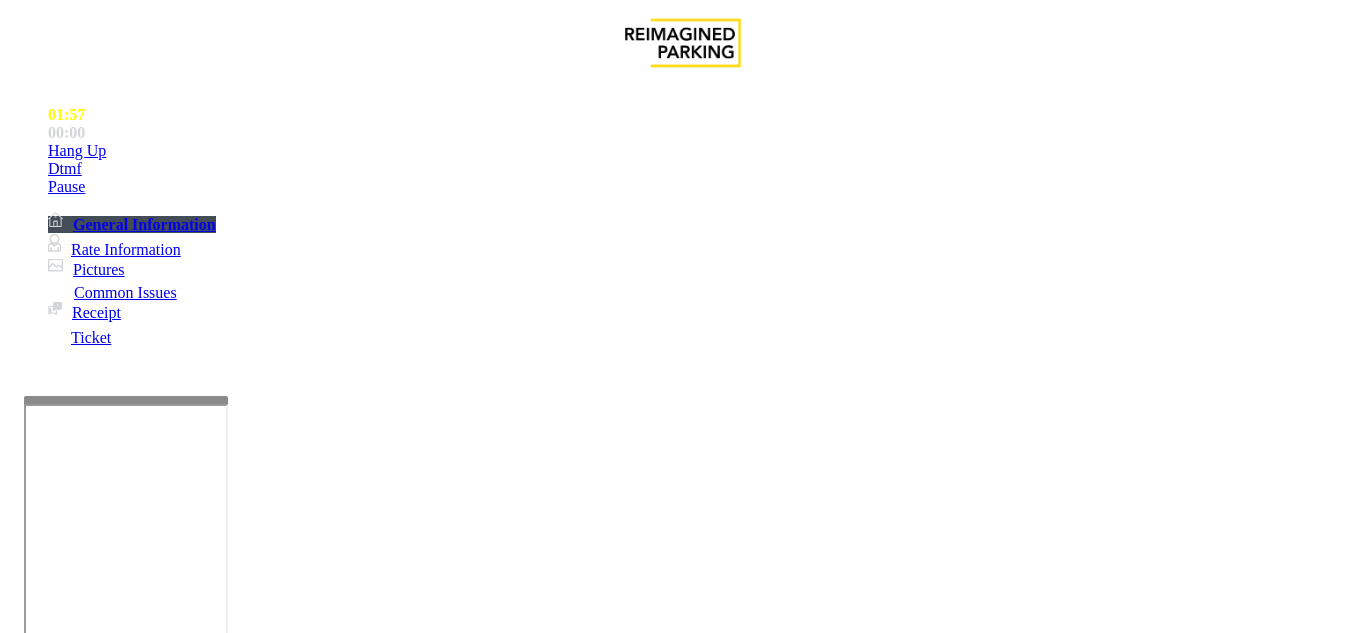 click on "← Move left → Move right ↑ Move up ↓ Move down + Zoom in - Zoom out Home Jump left by 75% End Jump right by 75% Page Up Jump up by 75% Page Down Jump down by 75% To navigate, press the arrow keys. Map Terrain Satellite Labels Keyboard shortcuts Map Data Map data ©2025 Google, INEGI Map data ©2025 Google, INEGI 20 km  Click to toggle between metric and imperial units Terms Report a map error Video is not available for this lane. Previous Next  Map   CAM" at bounding box center (682, 2430) 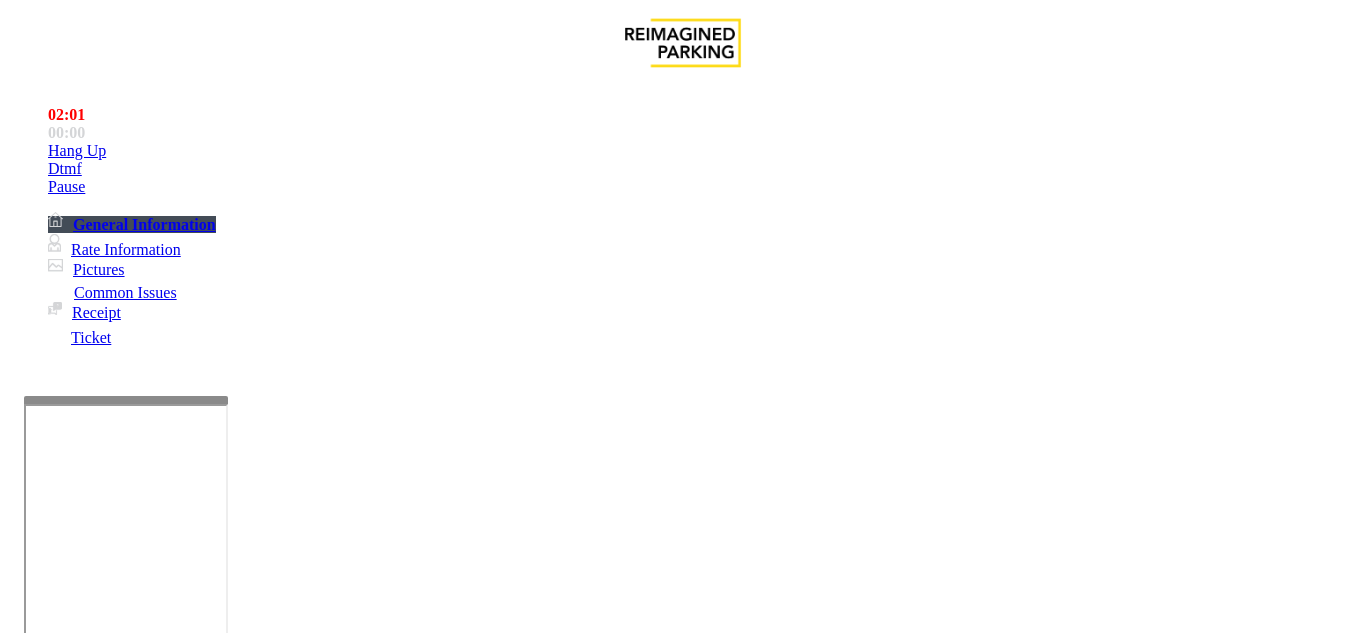 scroll, scrollTop: 0, scrollLeft: 0, axis: both 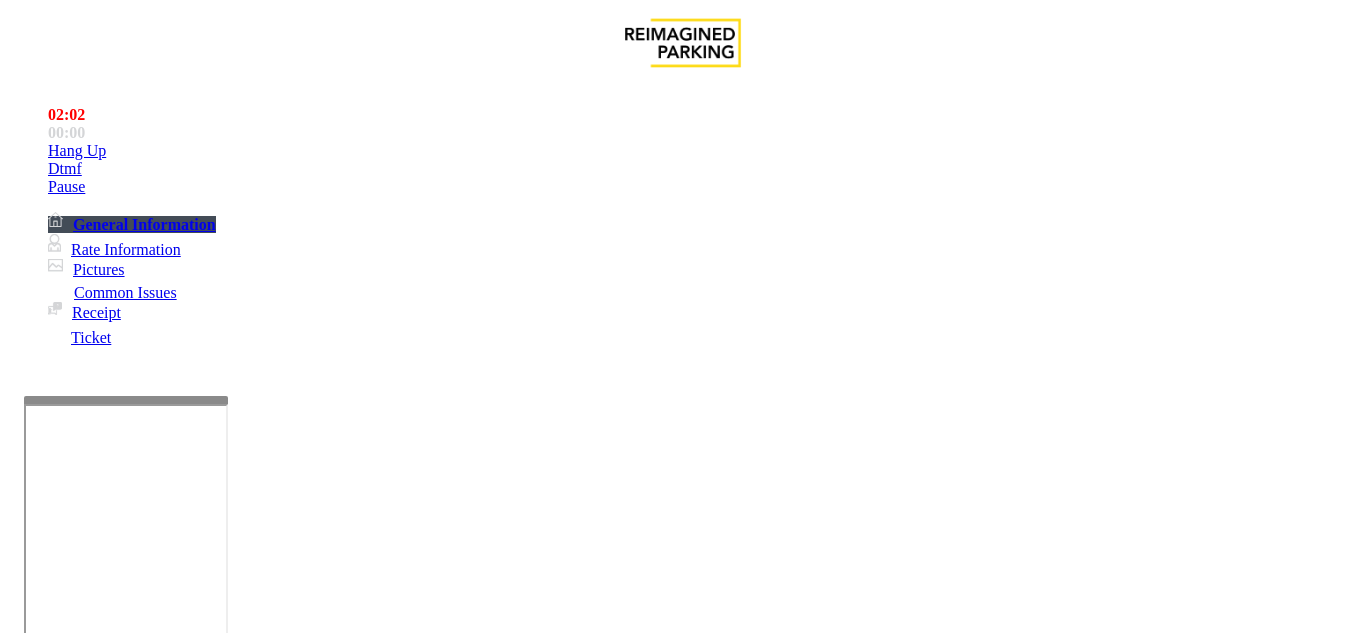 click at bounding box center (221, 1588) 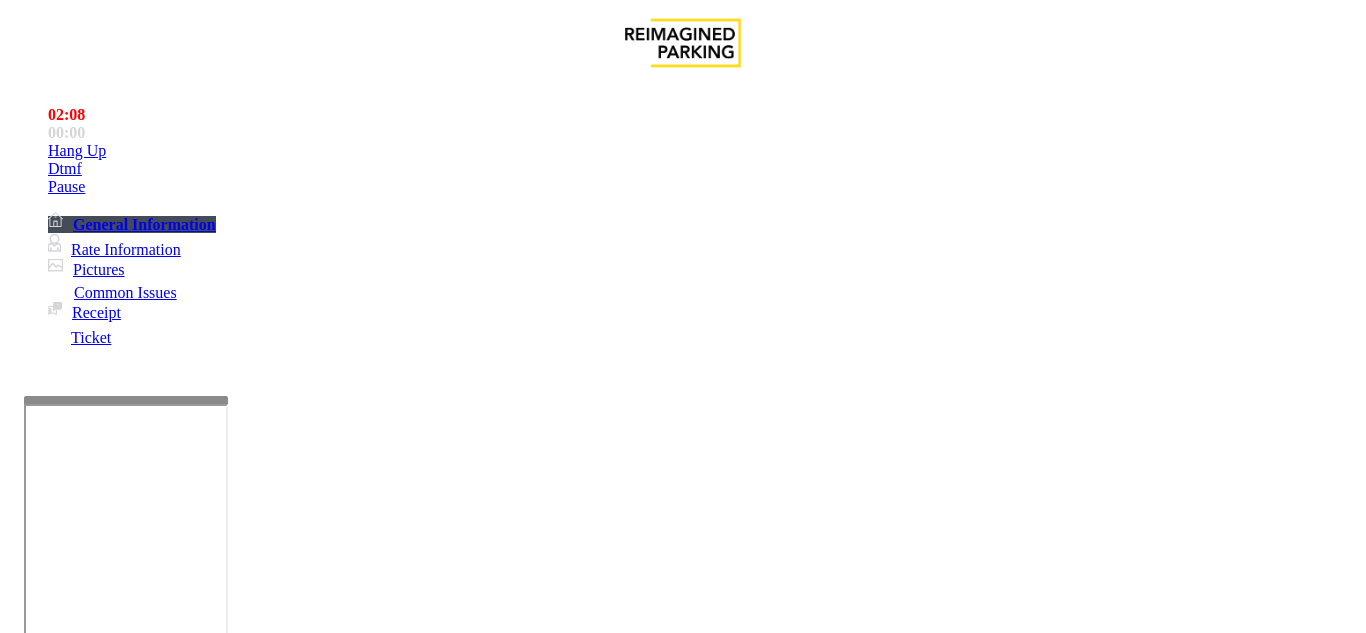 scroll, scrollTop: 100, scrollLeft: 0, axis: vertical 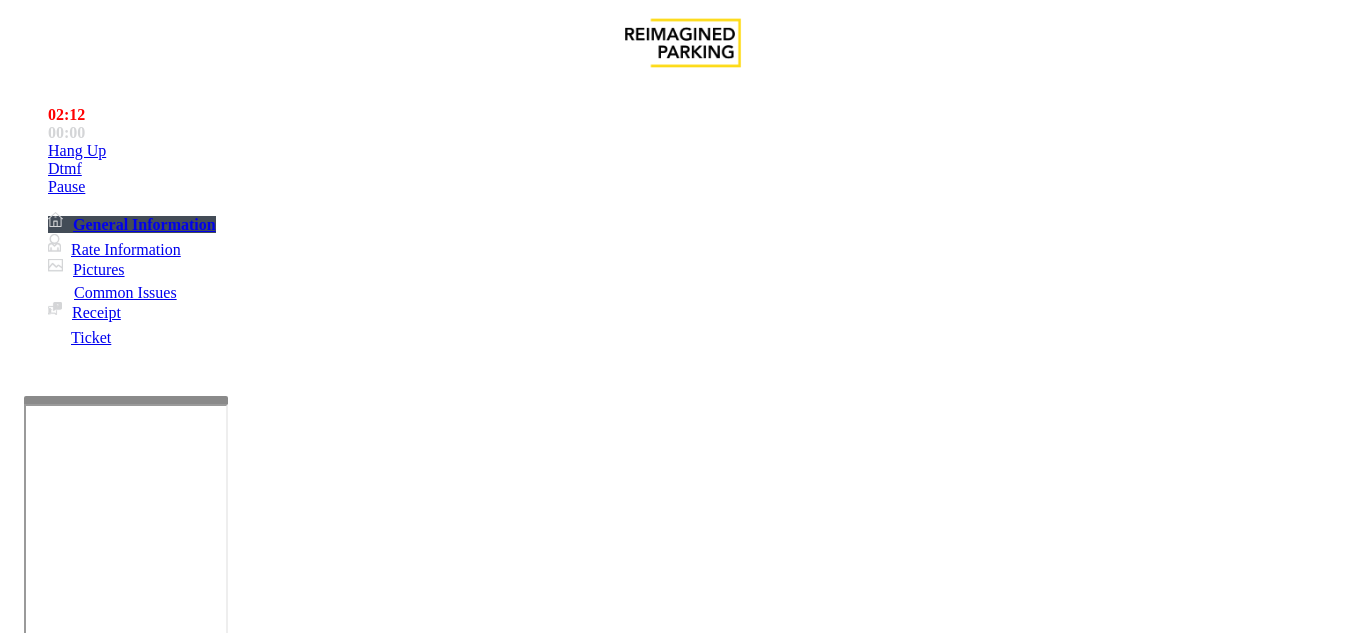click at bounding box center (221, 1588) 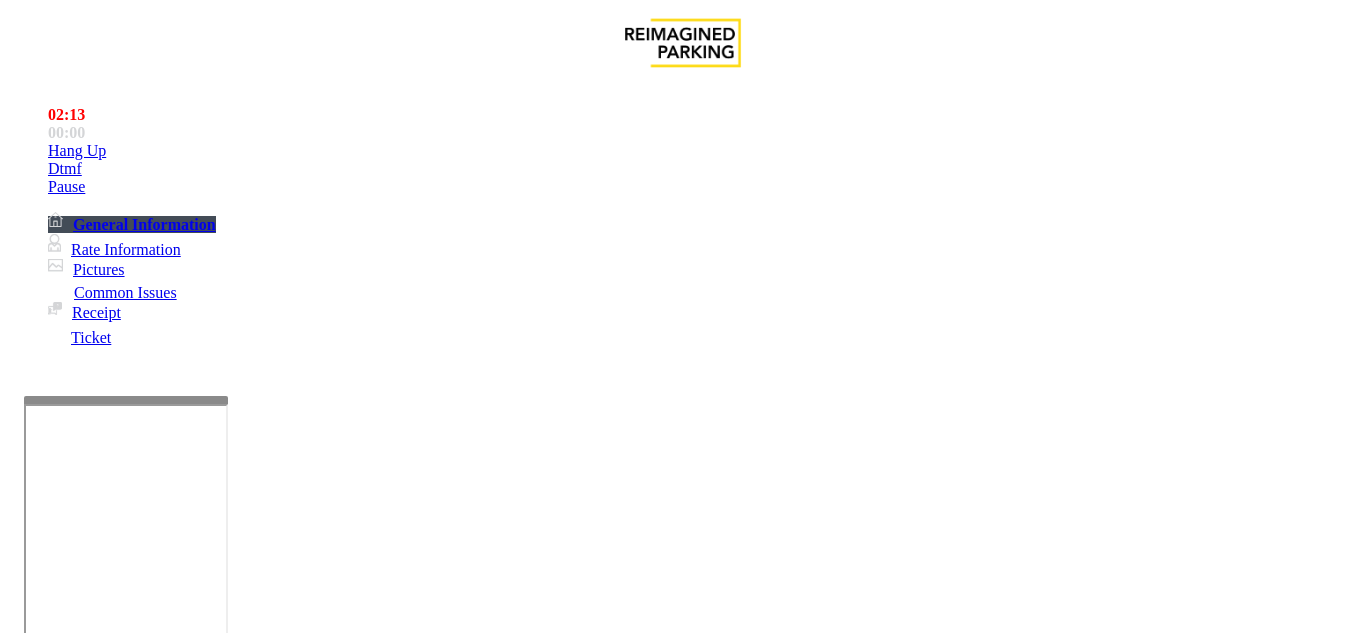 scroll, scrollTop: 0, scrollLeft: 0, axis: both 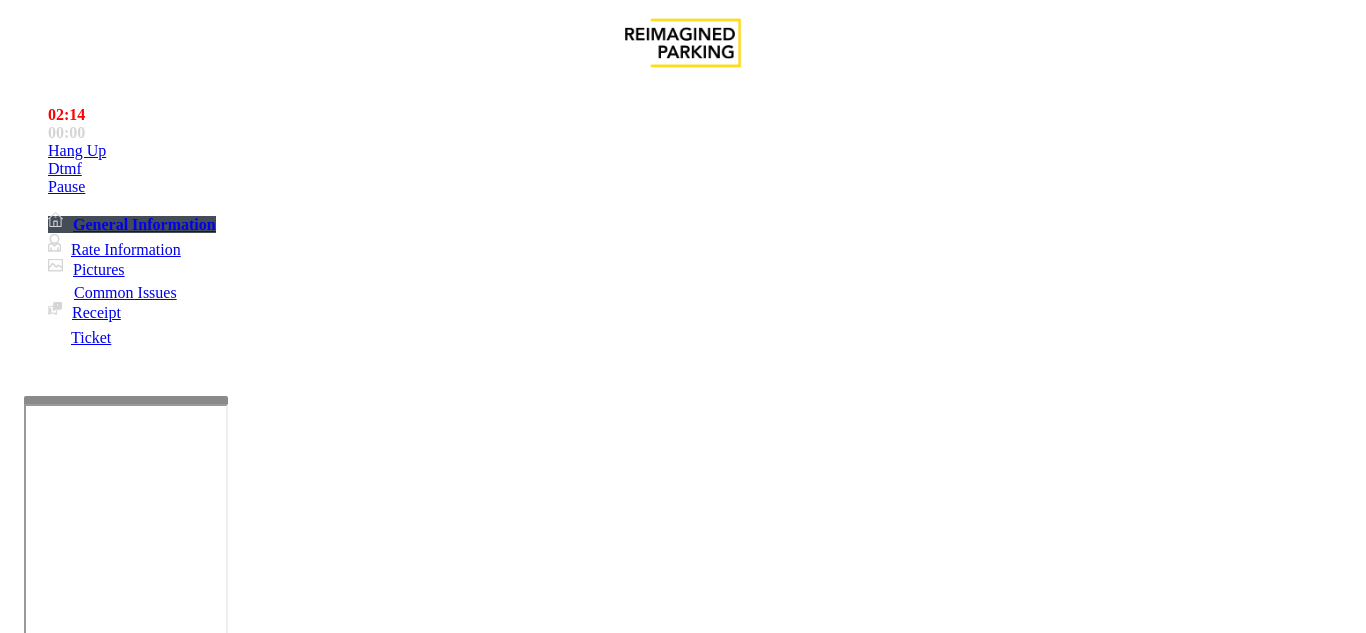 type on "**********" 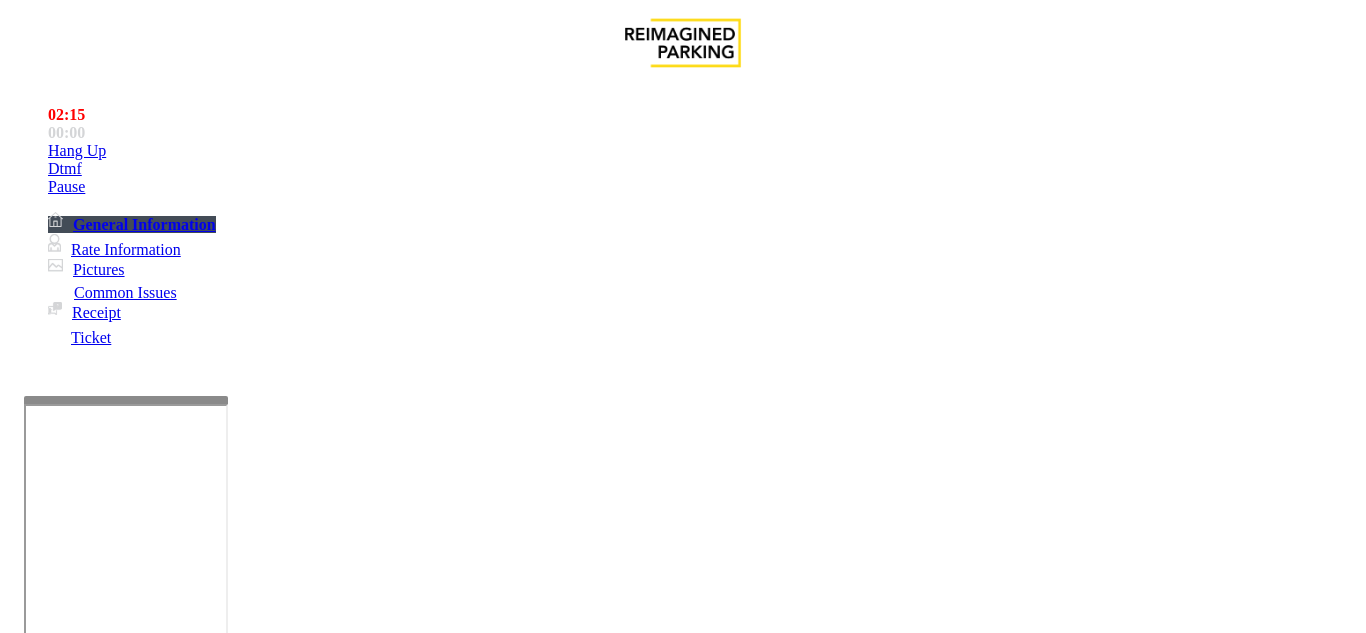 click on "Issue" at bounding box center (42, 1253) 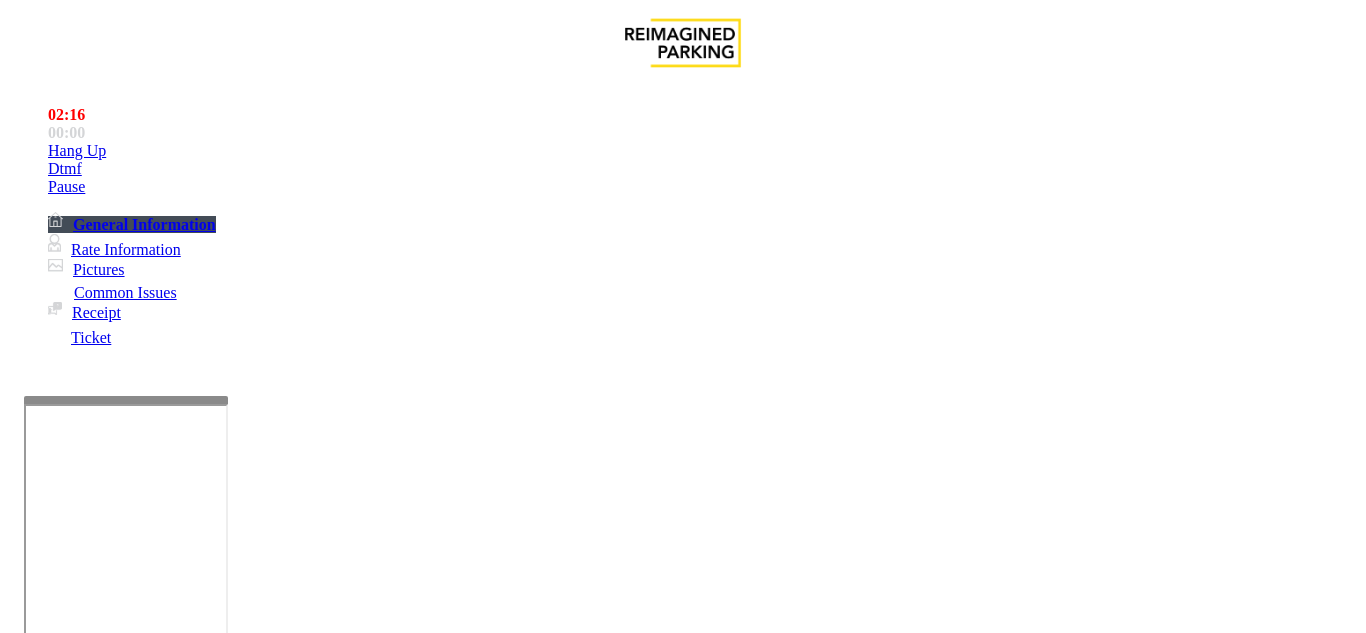 click on "Ticket Issue" at bounding box center (71, 1286) 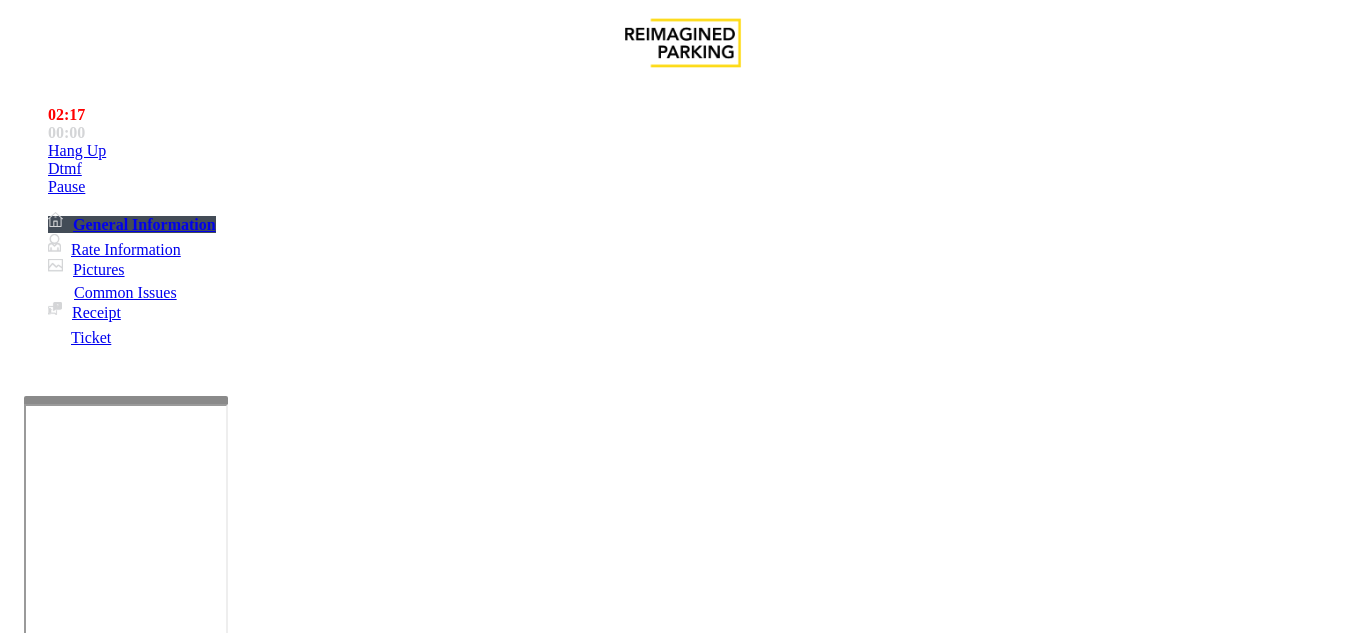 click on "Grace Period Issue   Lost Ticket   Ticket Unreadable   Ticket Paid   Ticket will not return when pressing cancel   There were no tickets at entrance" at bounding box center [682, 1289] 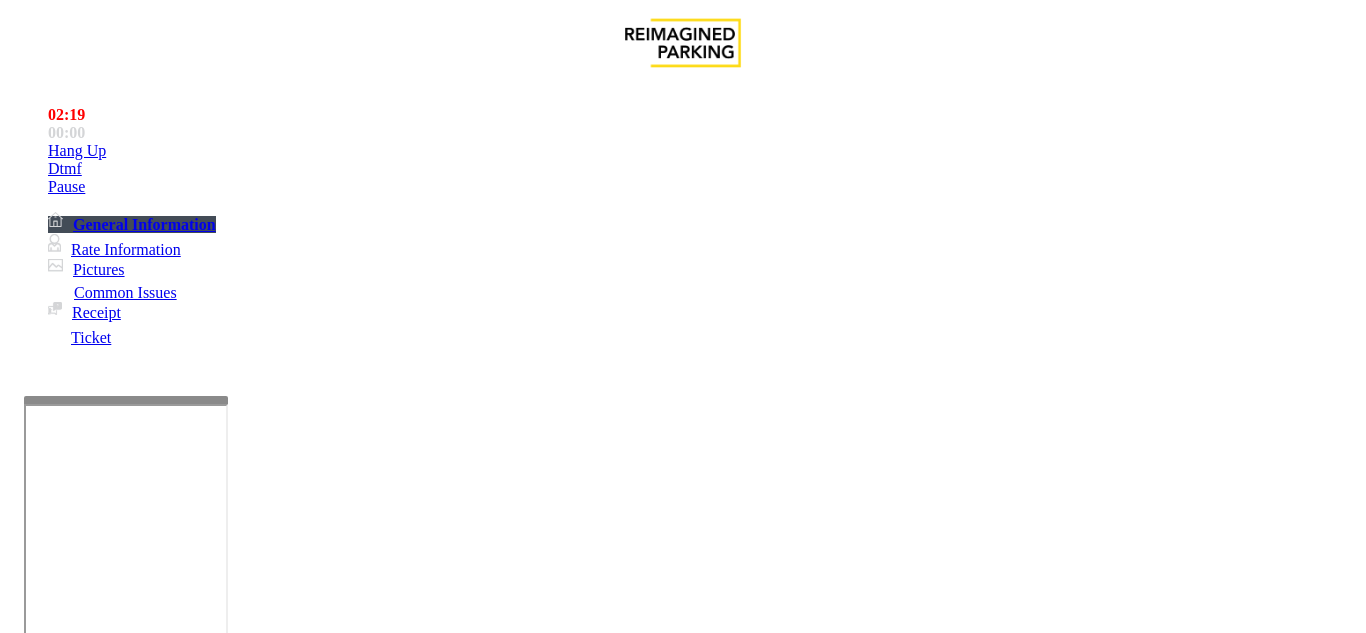 scroll, scrollTop: 0, scrollLeft: 0, axis: both 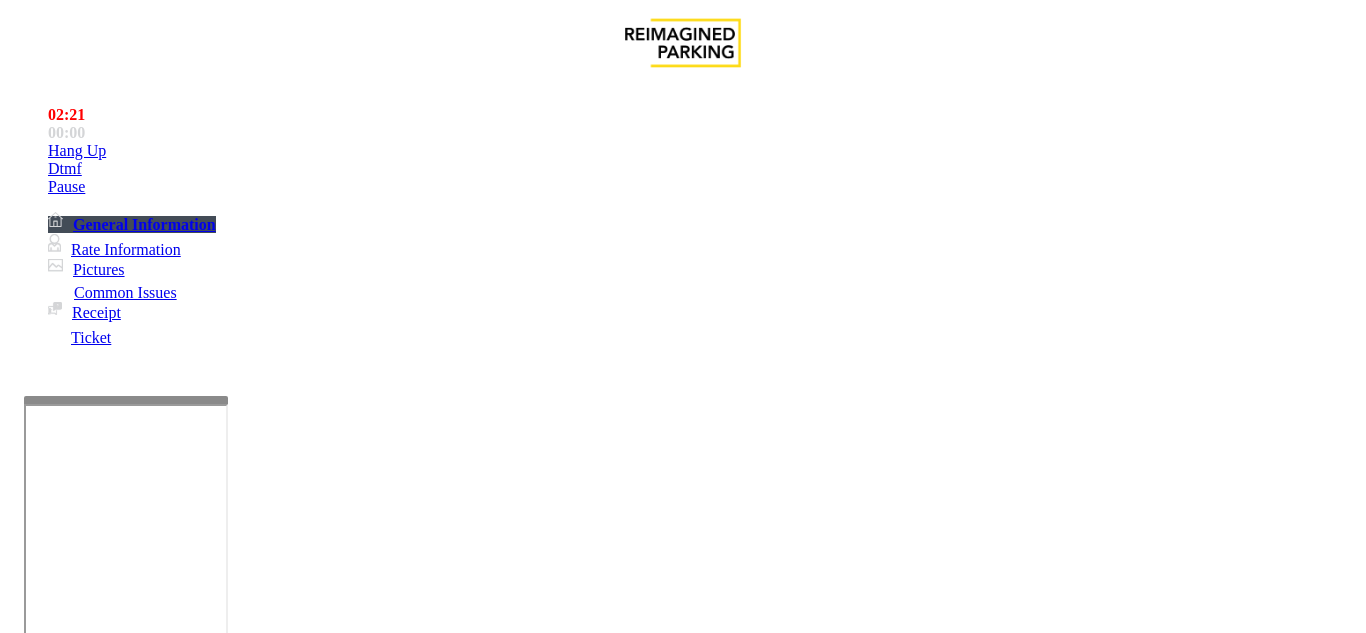 click on "Issue" at bounding box center [42, 1253] 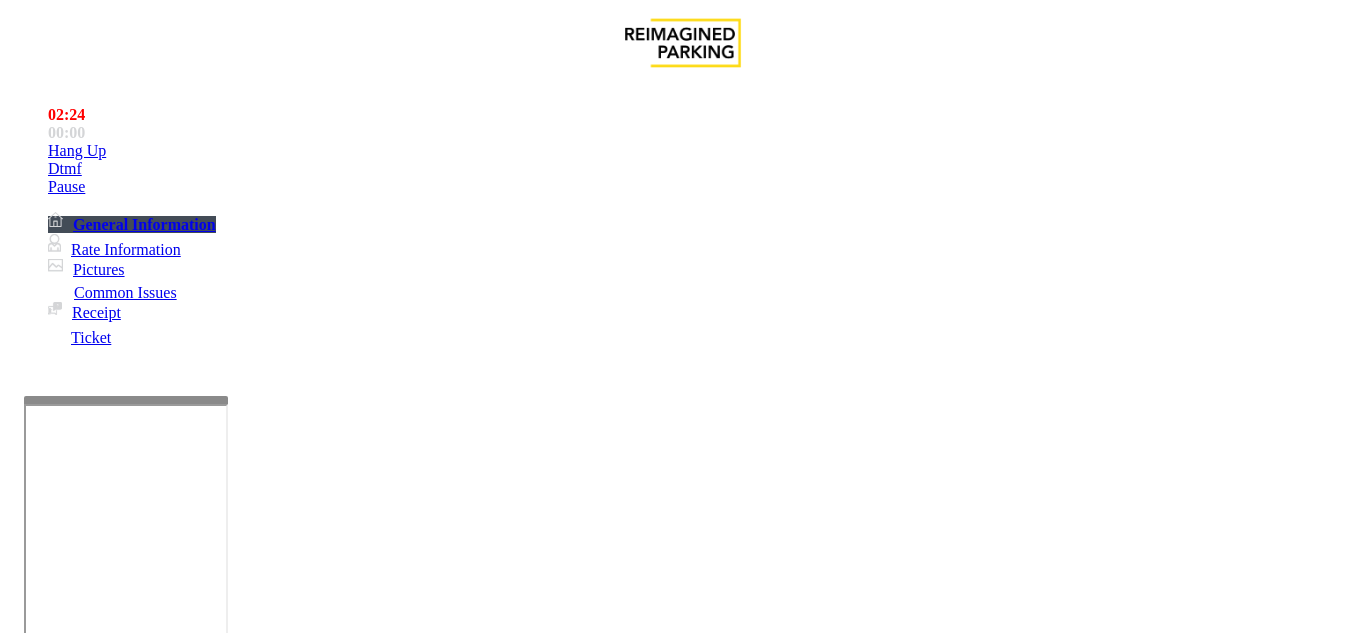 click on "Equipment Issue" at bounding box center [483, 1286] 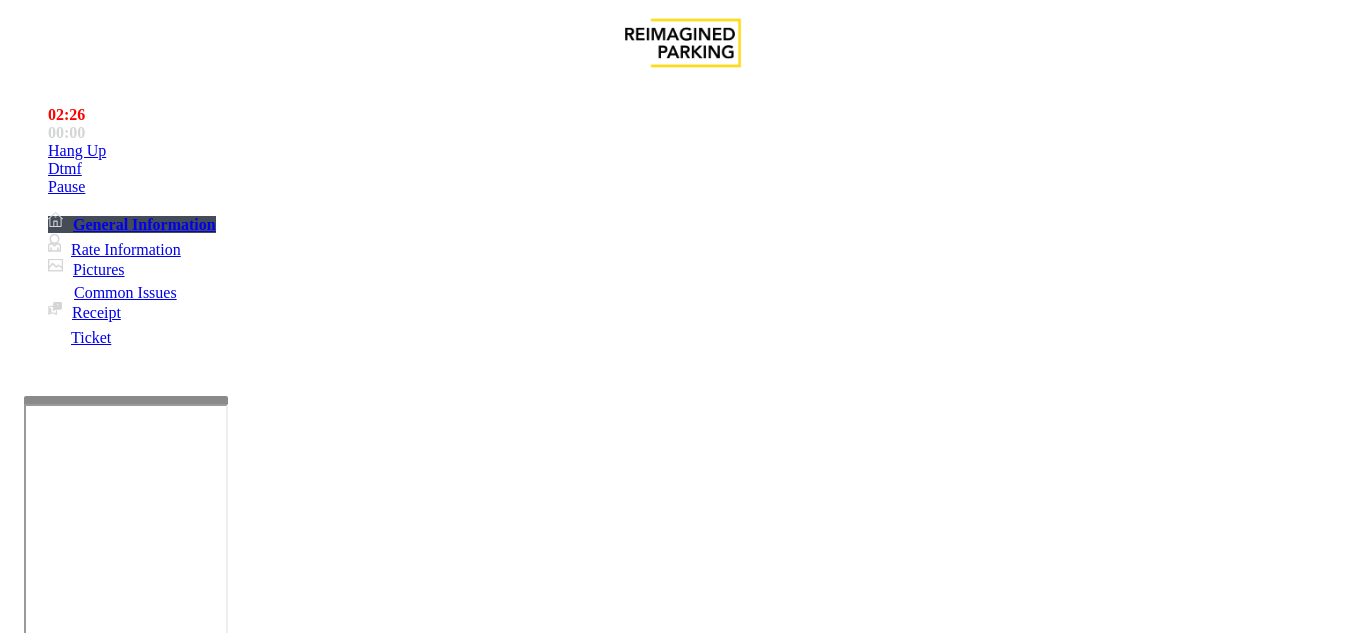click on "Issue" at bounding box center (42, 1253) 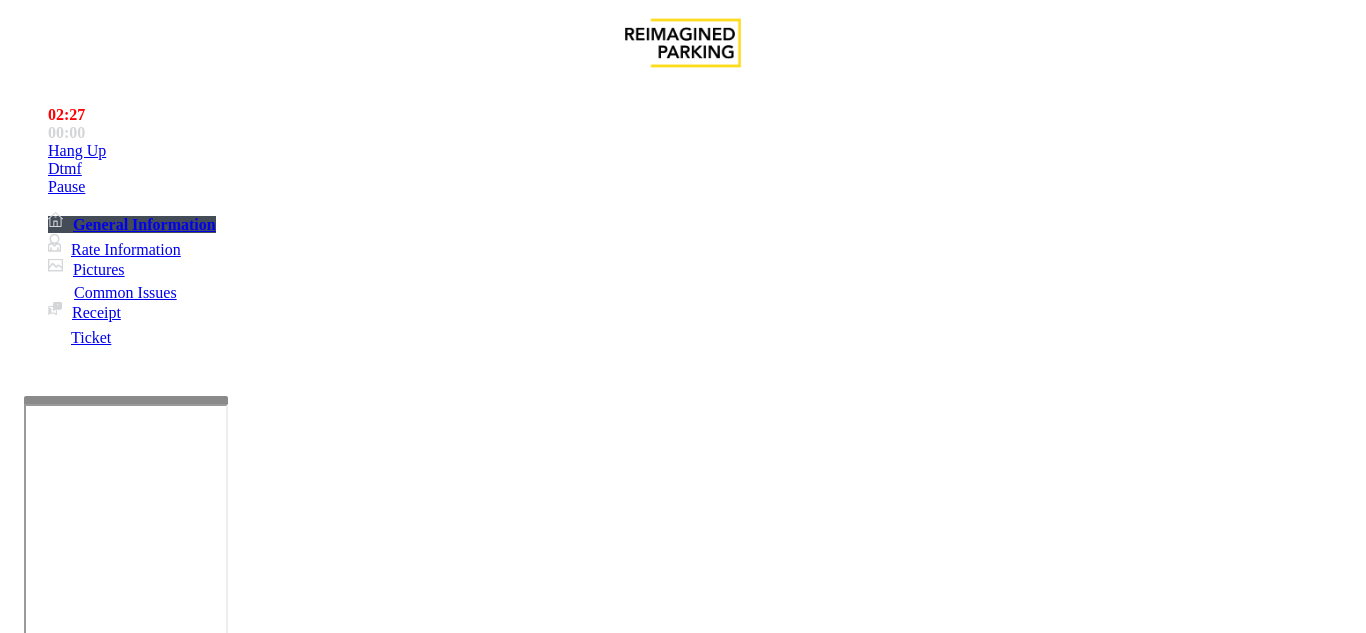 click on "Monthly Issue" at bounding box center [268, 1286] 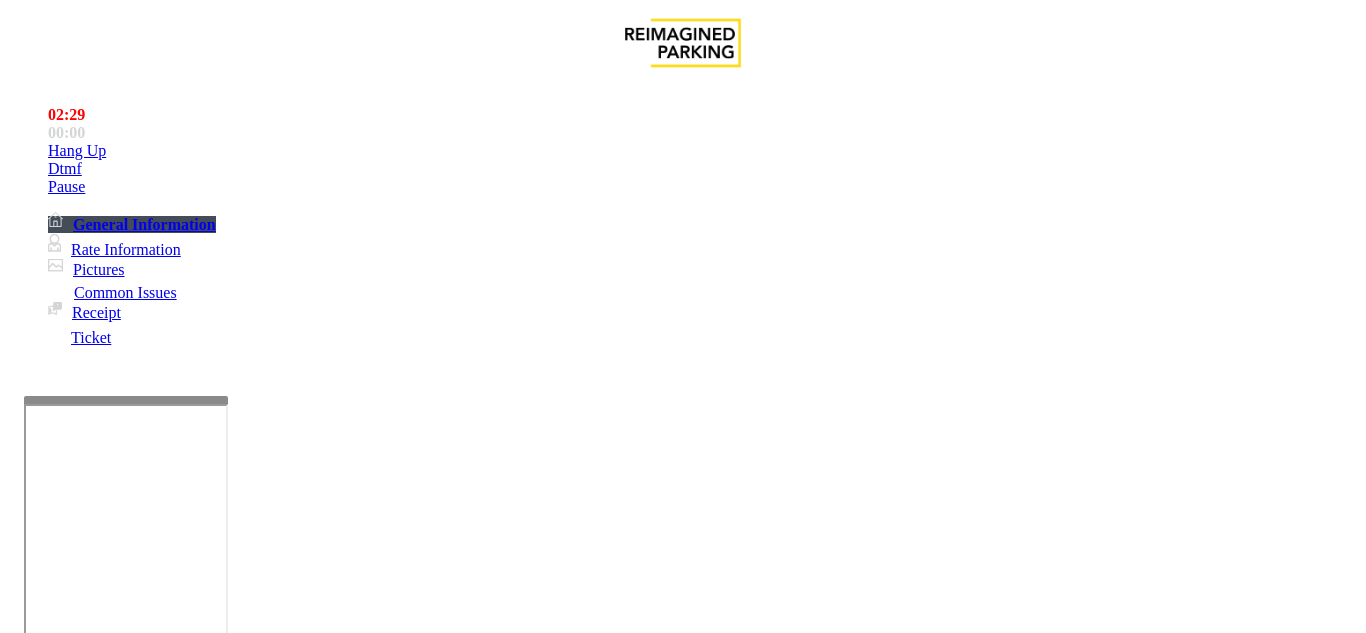 click on "Disabled Card" at bounding box center [78, 1286] 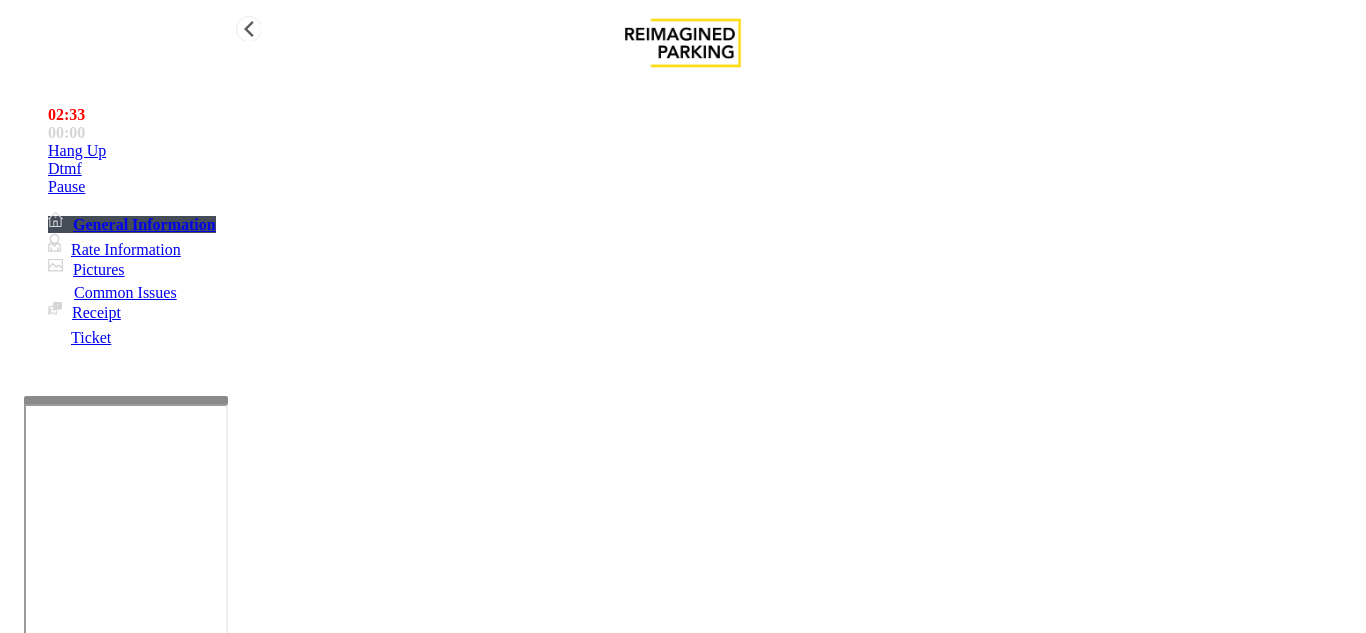 click on "Hang Up" at bounding box center (703, 151) 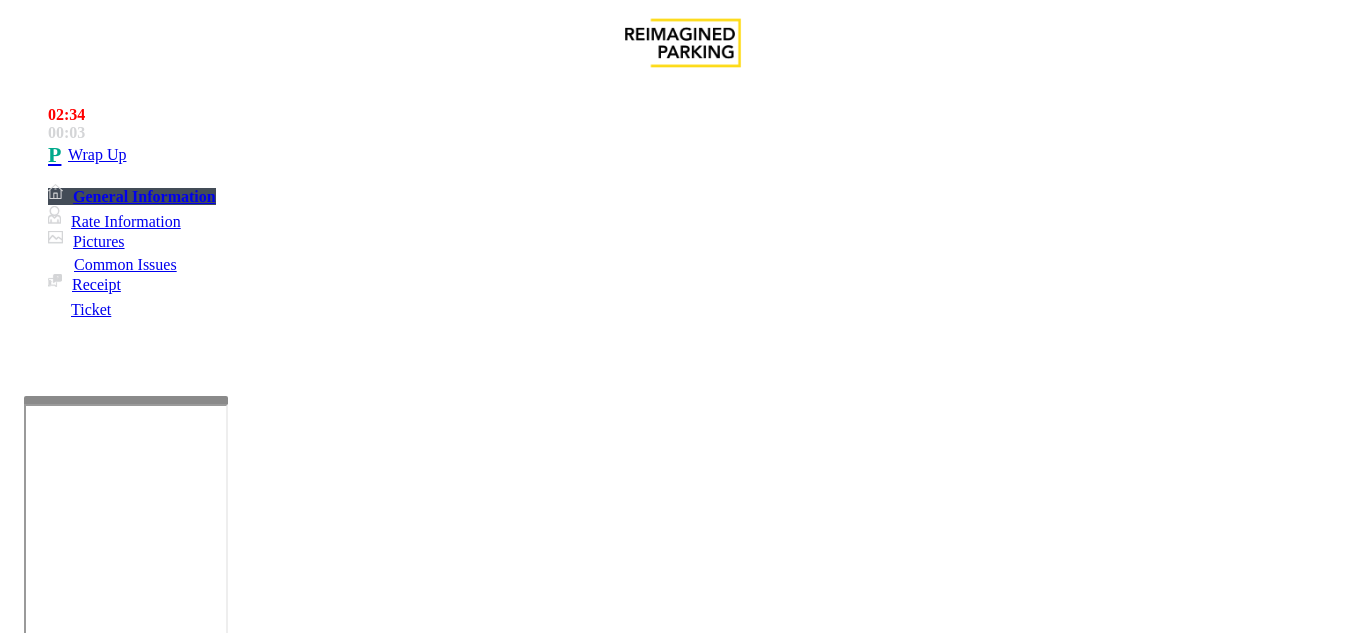 scroll, scrollTop: 200, scrollLeft: 0, axis: vertical 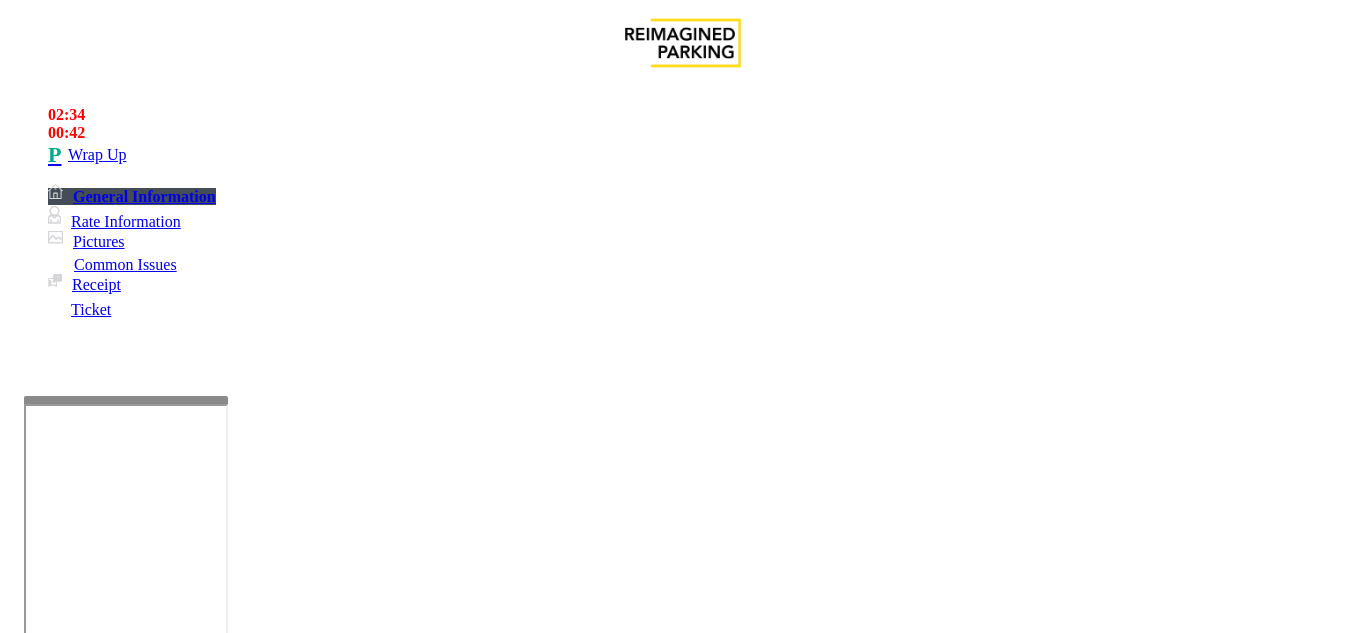 type on "**********" 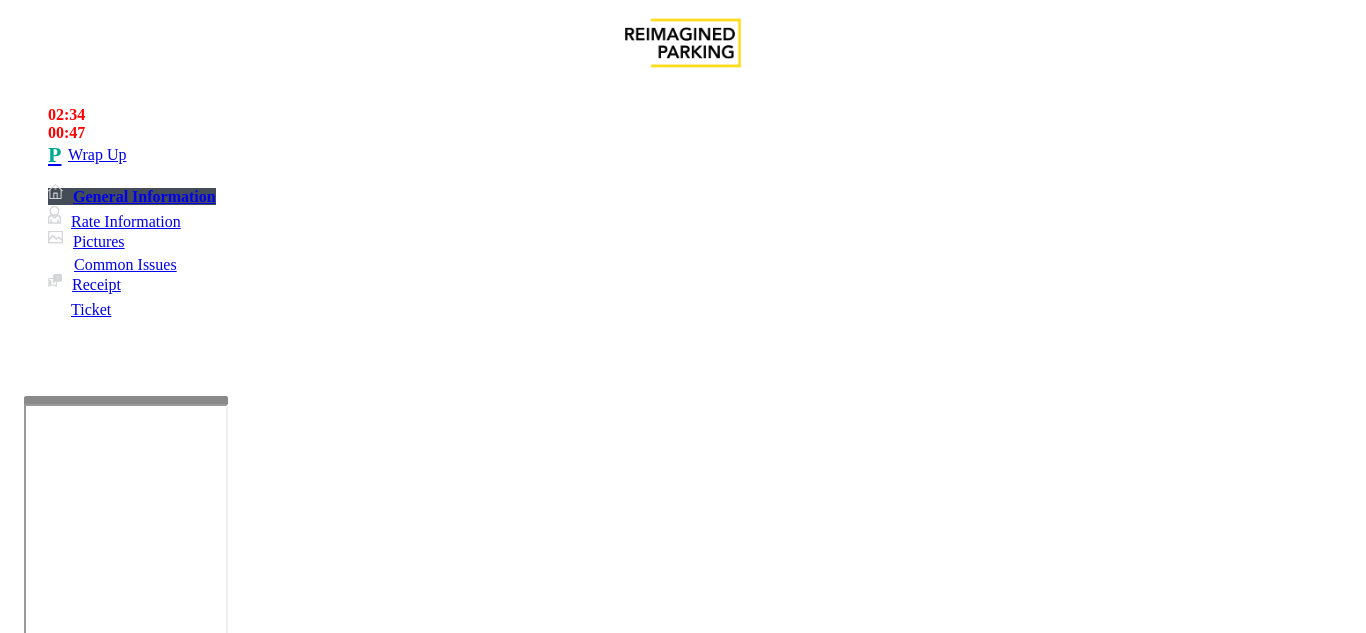 scroll, scrollTop: 0, scrollLeft: 0, axis: both 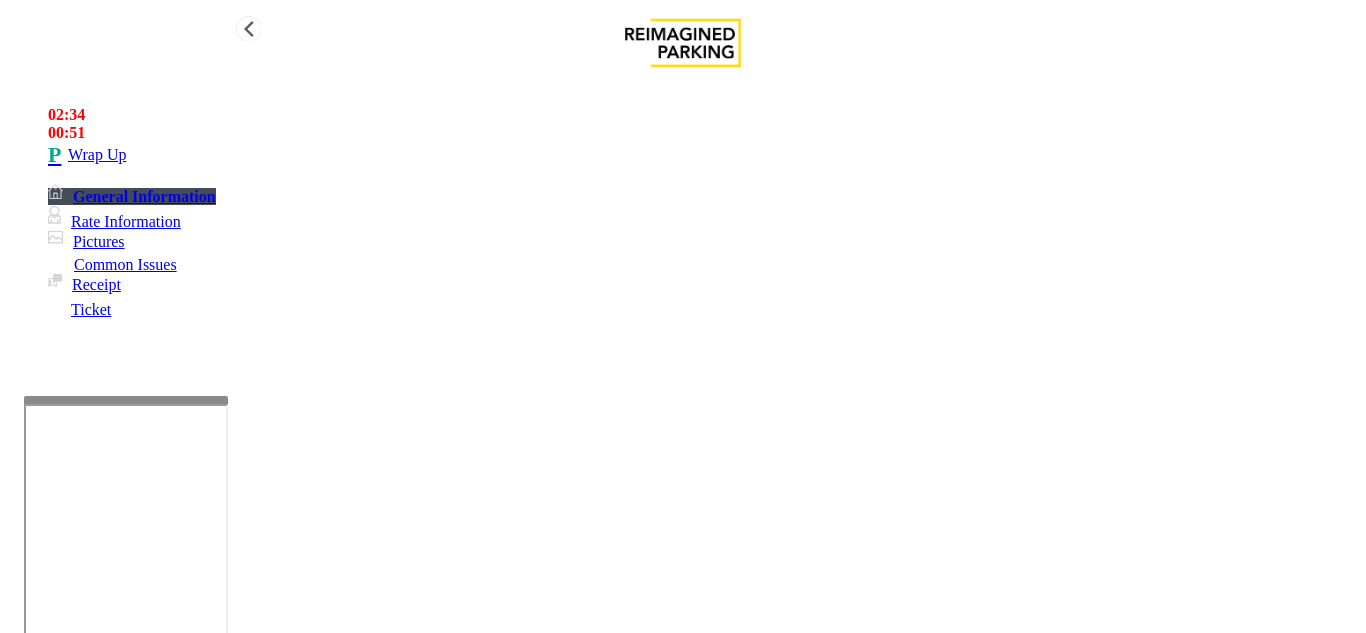 type on "*" 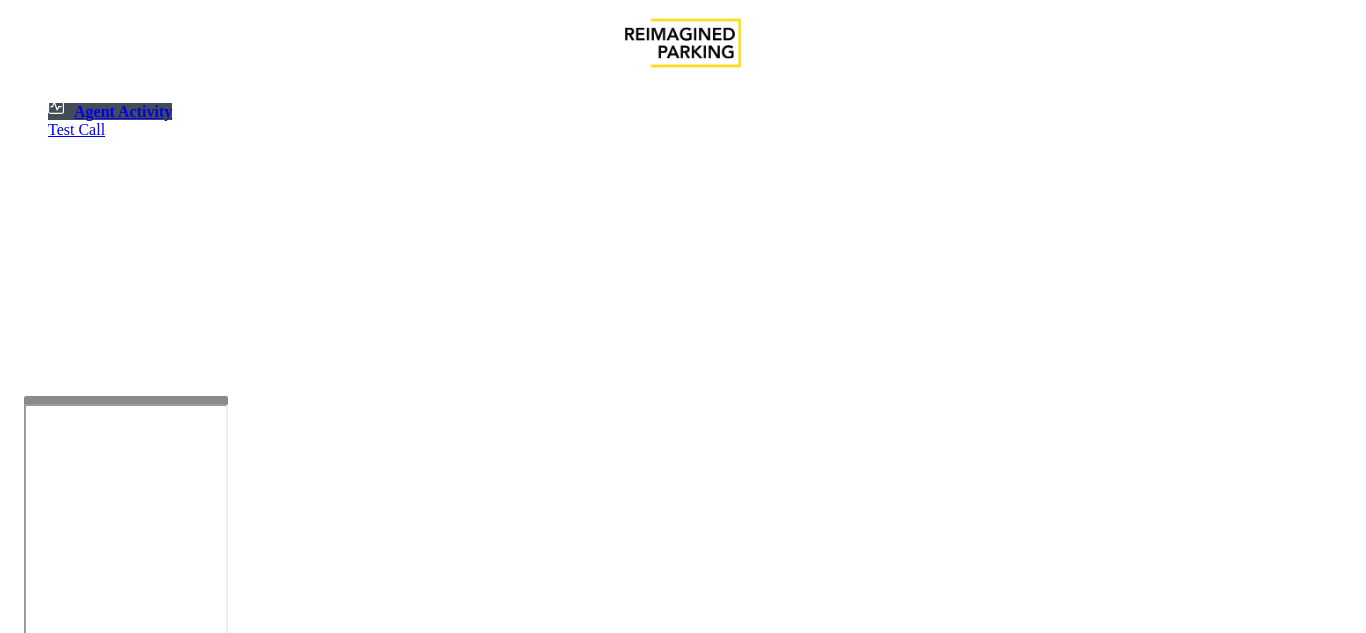 click at bounding box center (883, 1529) 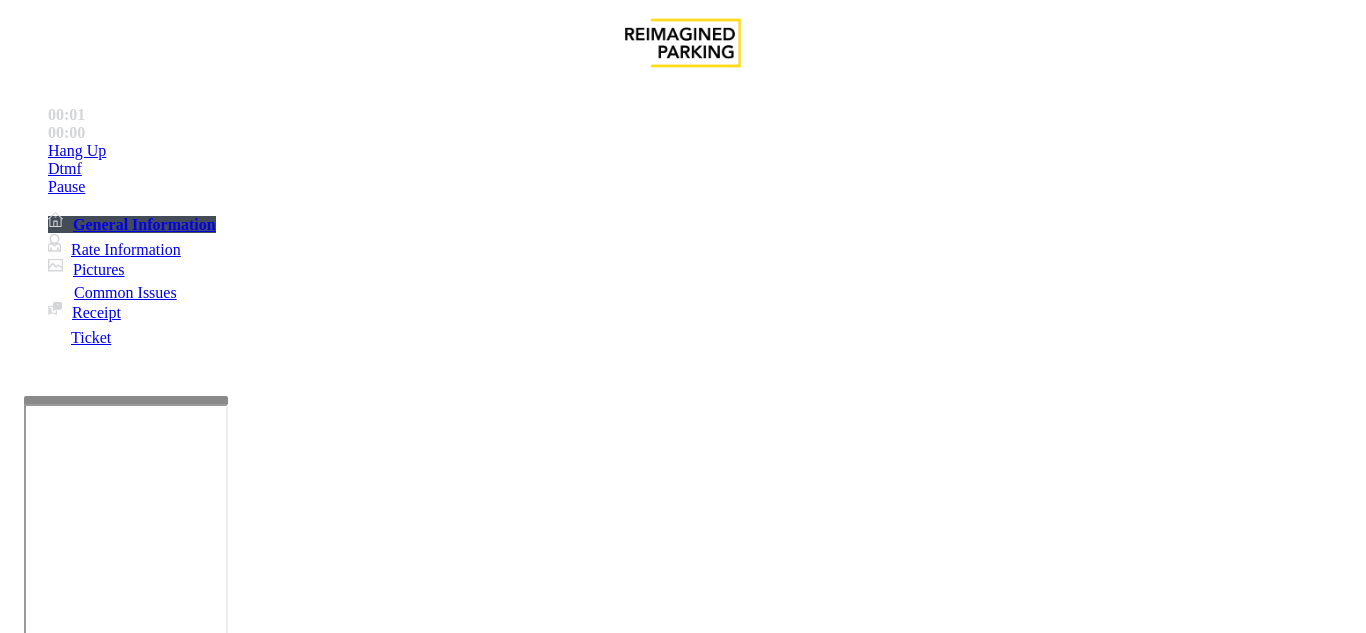 scroll, scrollTop: 294, scrollLeft: 0, axis: vertical 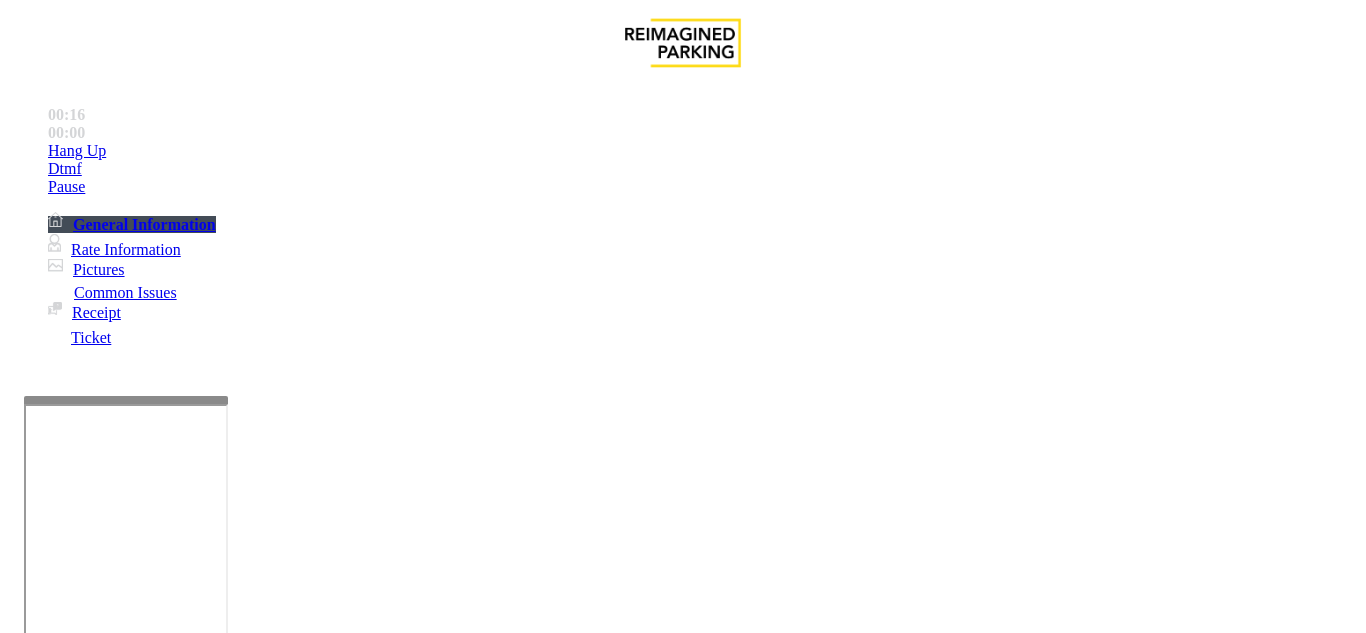 drag, startPoint x: 730, startPoint y: 240, endPoint x: 1295, endPoint y: 389, distance: 584.3167 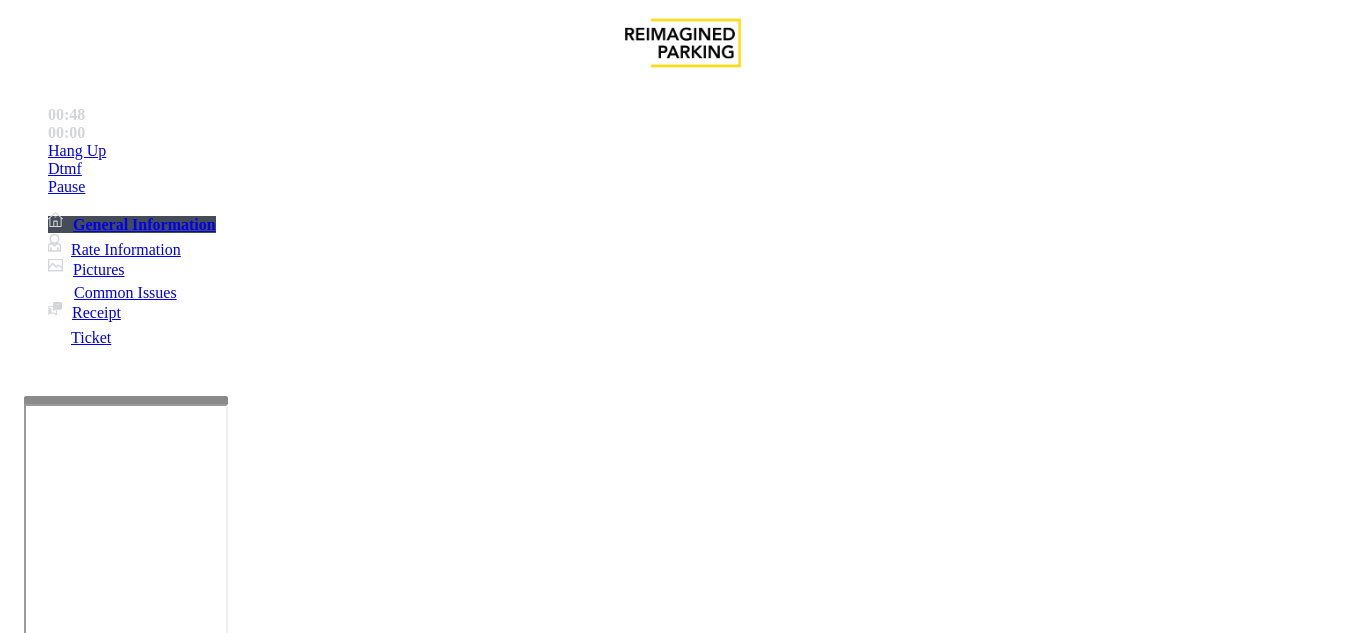 click on "Ticket Issue" at bounding box center (71, 1286) 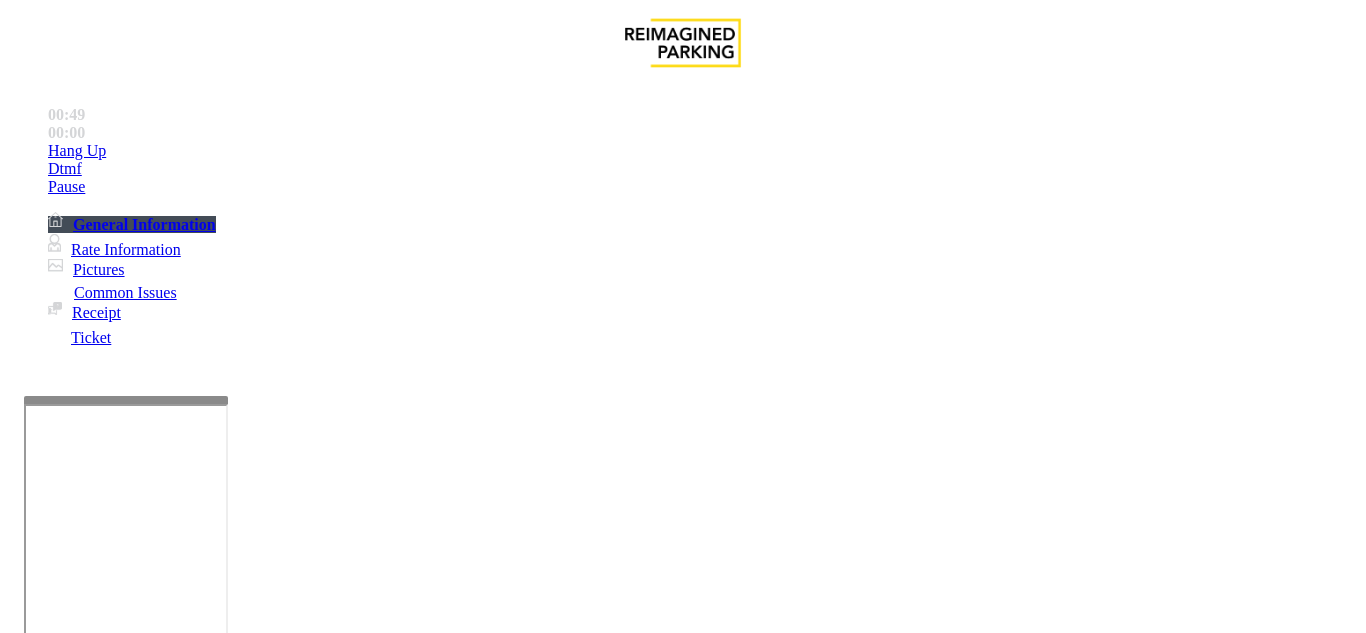 click on "Ticket Unreadable" at bounding box center (300, 1286) 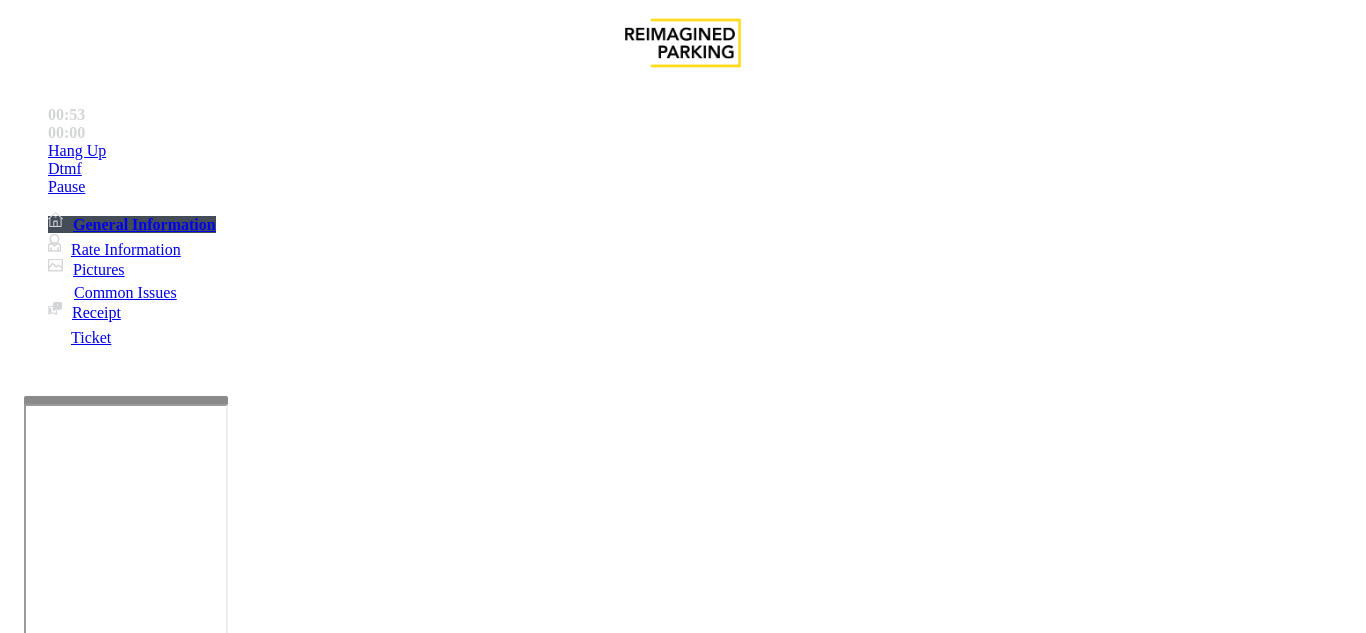 scroll, scrollTop: 145, scrollLeft: 0, axis: vertical 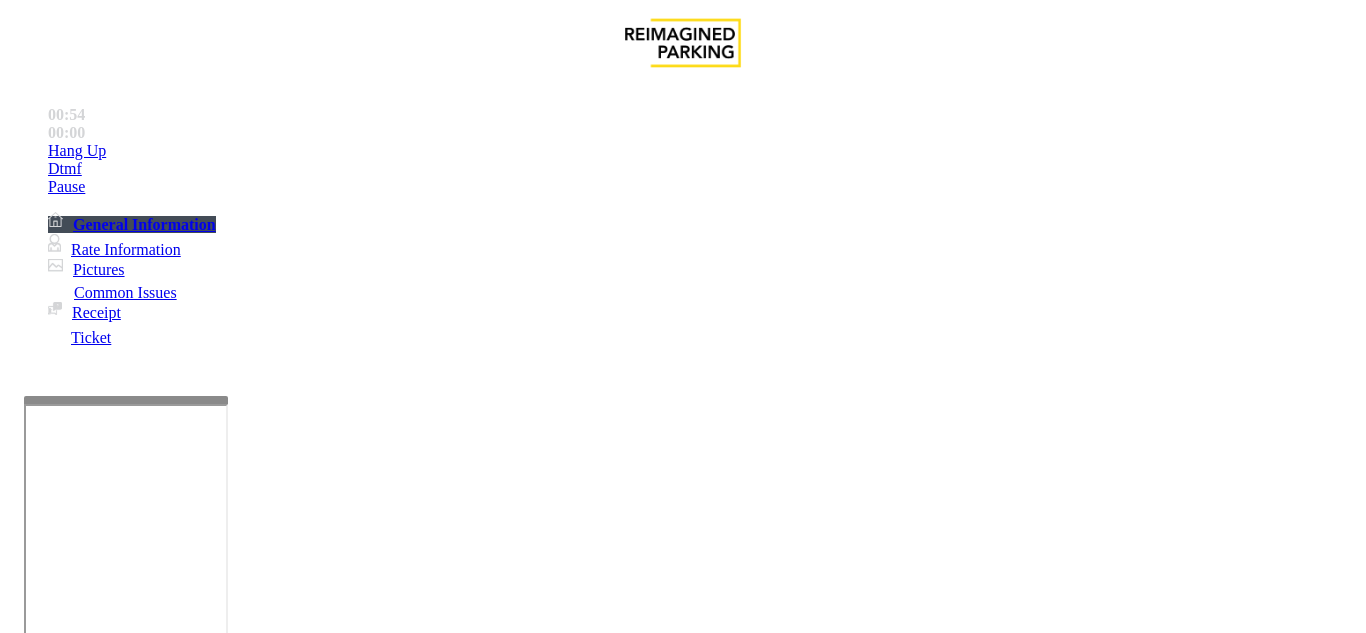 click at bounding box center (221, 1651) 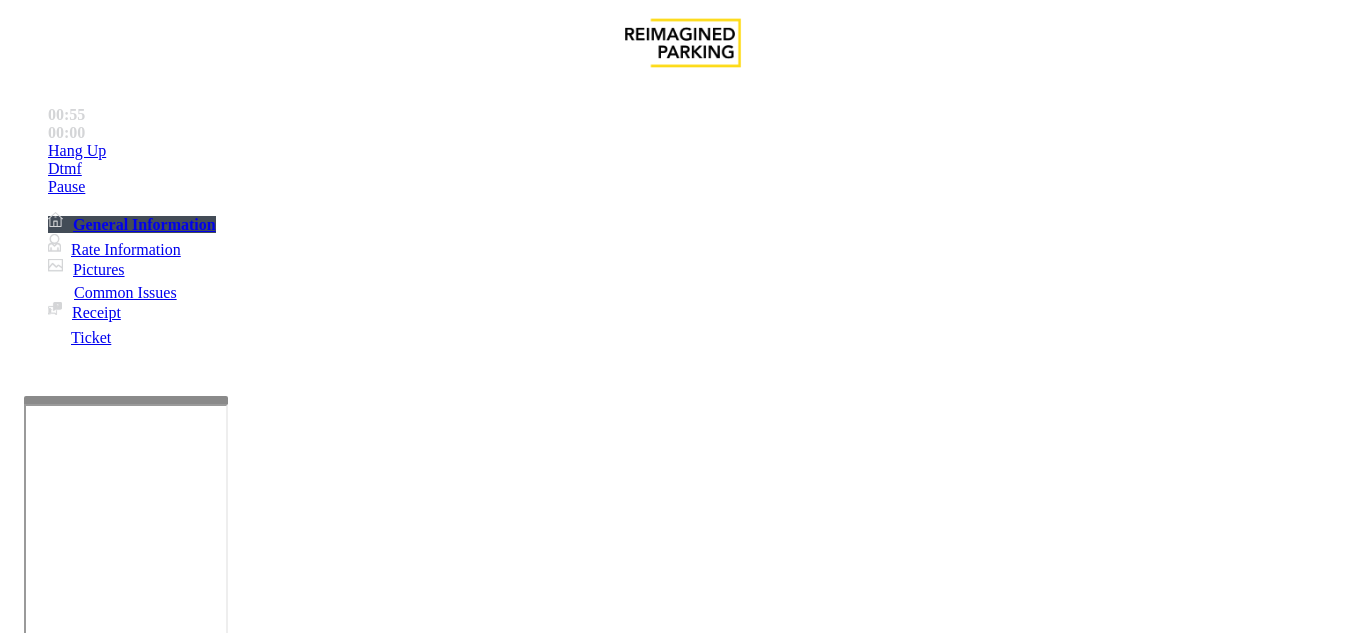 scroll, scrollTop: 45, scrollLeft: 0, axis: vertical 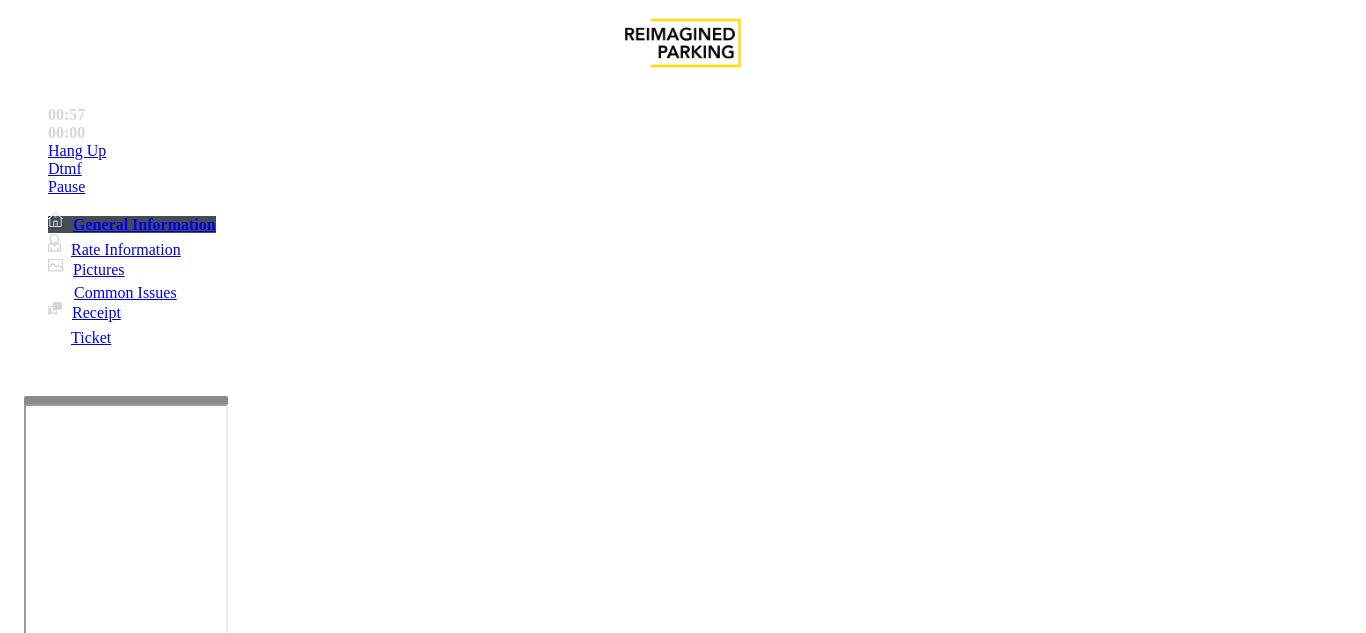 drag, startPoint x: 272, startPoint y: 134, endPoint x: 442, endPoint y: 150, distance: 170.75128 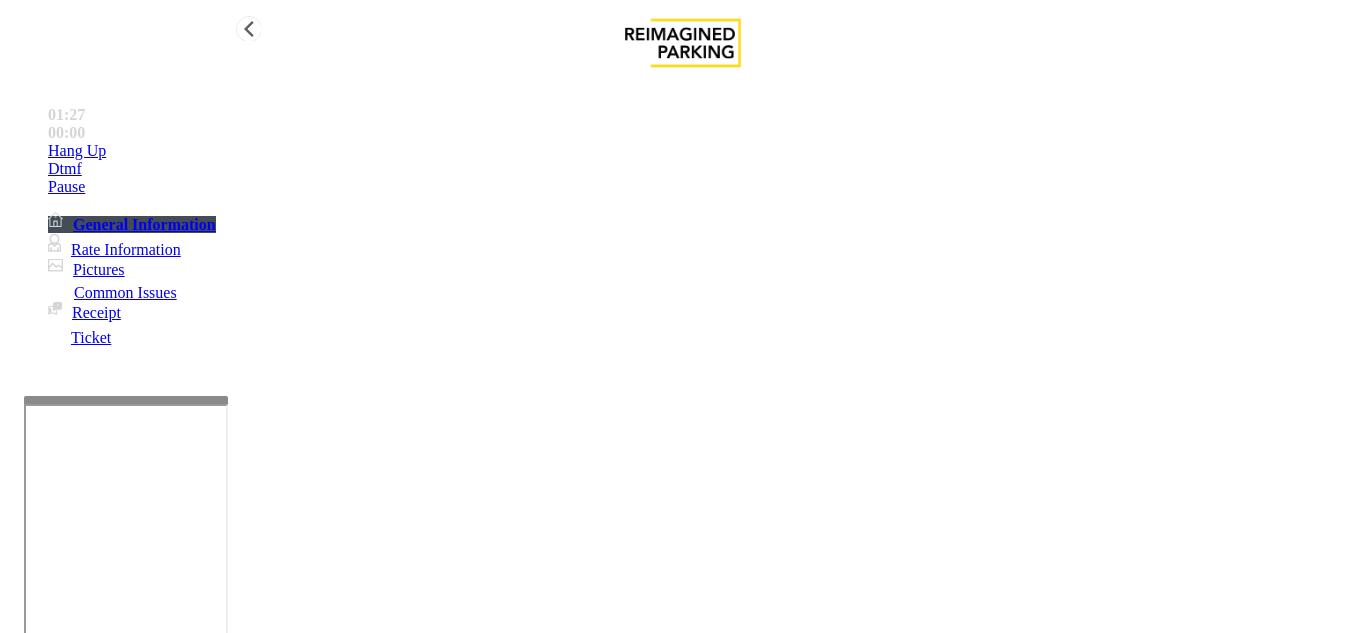 click on "Hang Up" at bounding box center (77, 151) 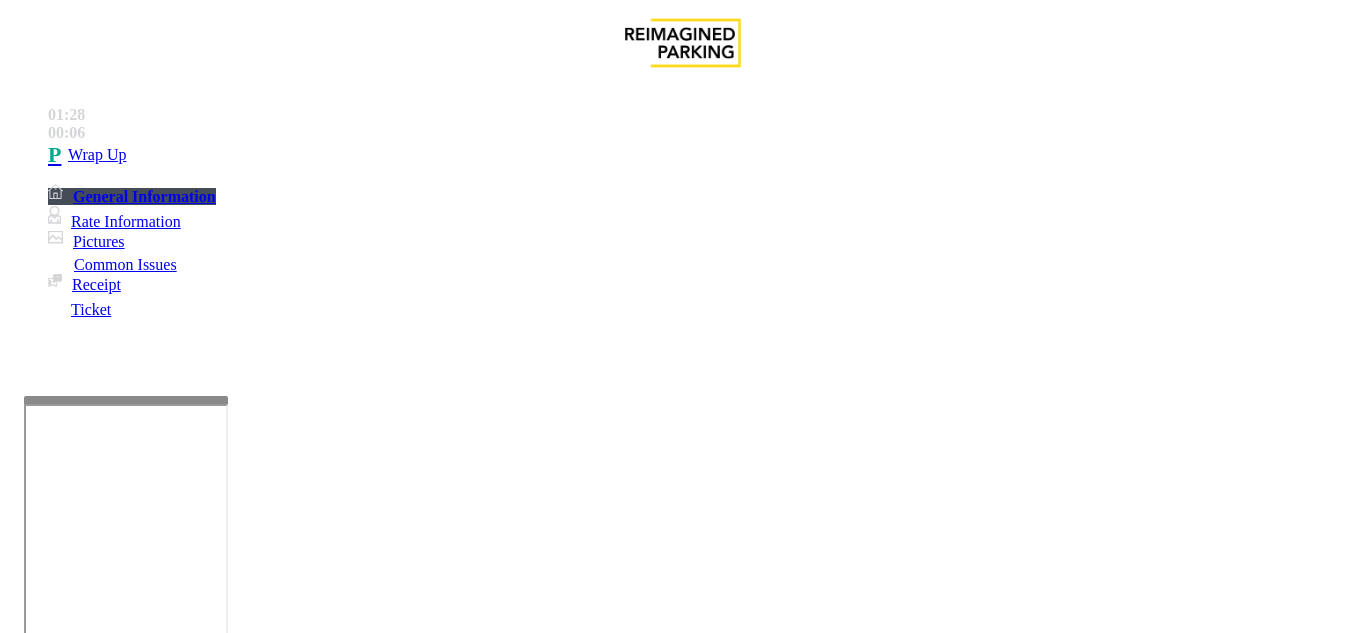 type on "**********" 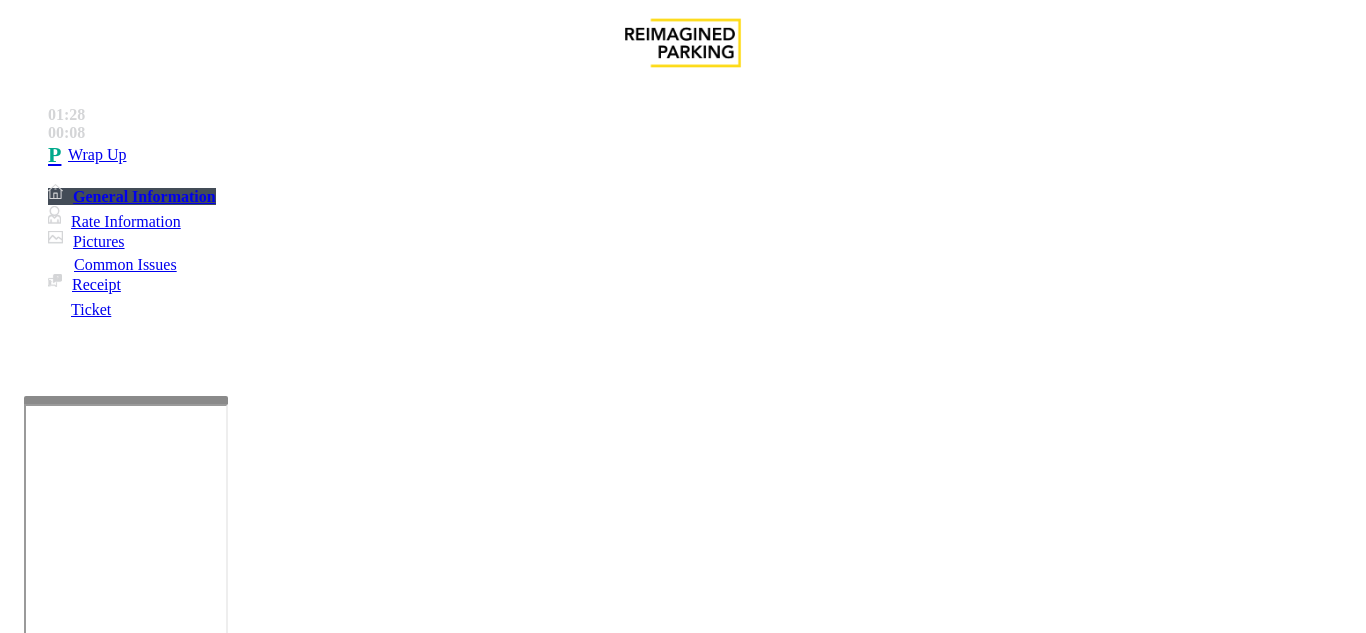 scroll, scrollTop: 245, scrollLeft: 0, axis: vertical 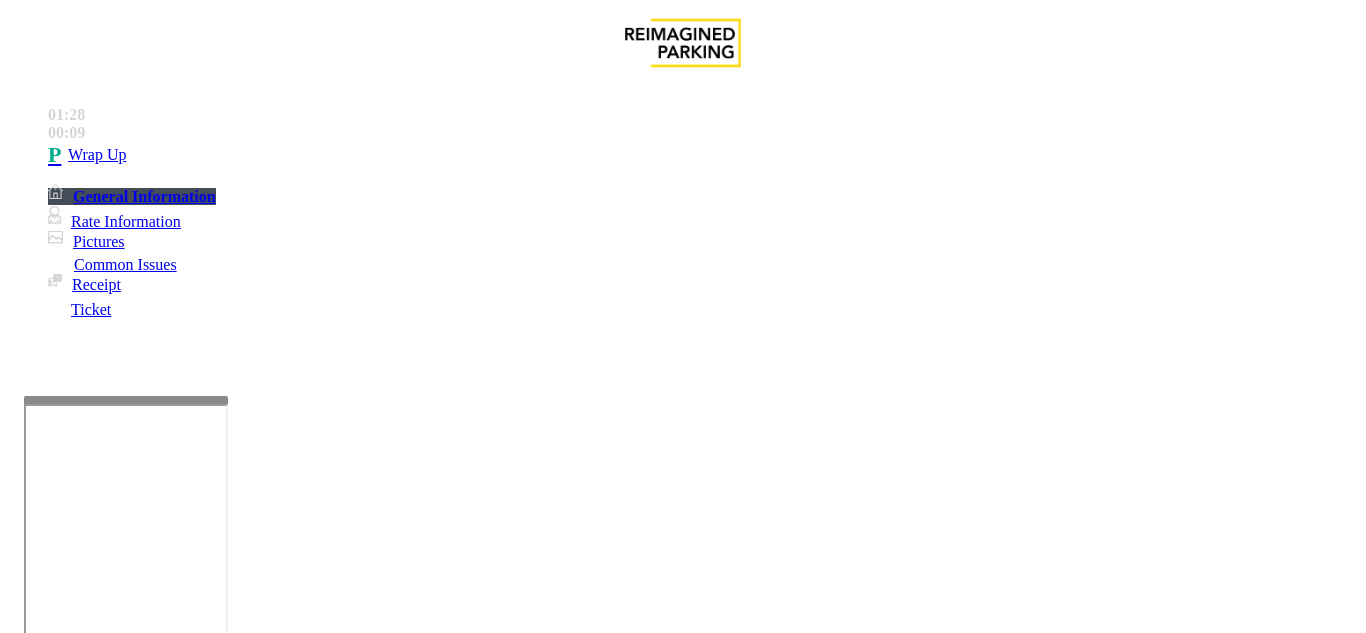 type on "**" 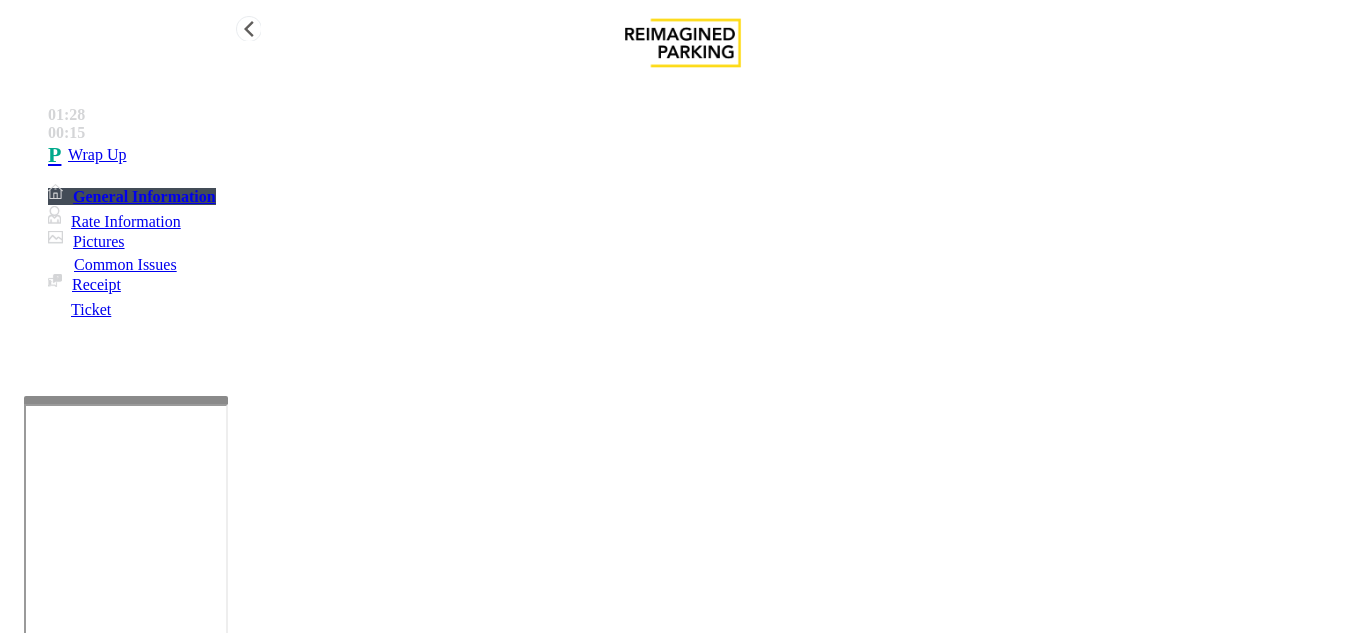 type on "**********" 